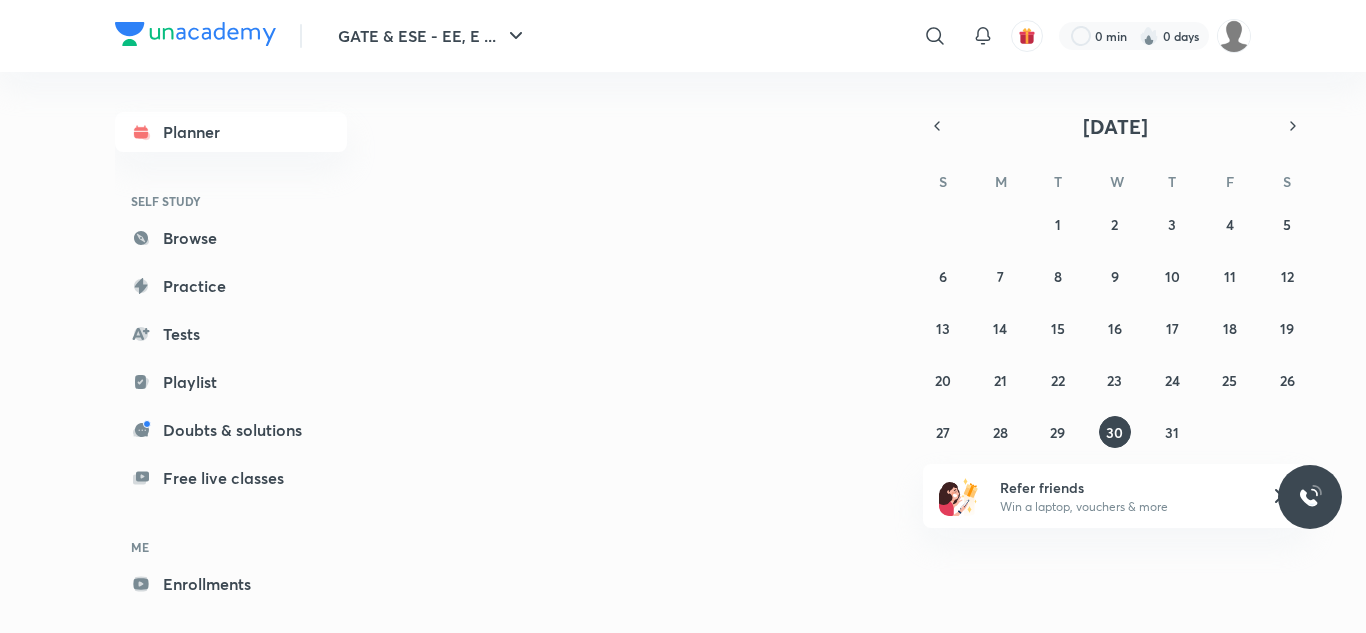 scroll, scrollTop: 0, scrollLeft: 0, axis: both 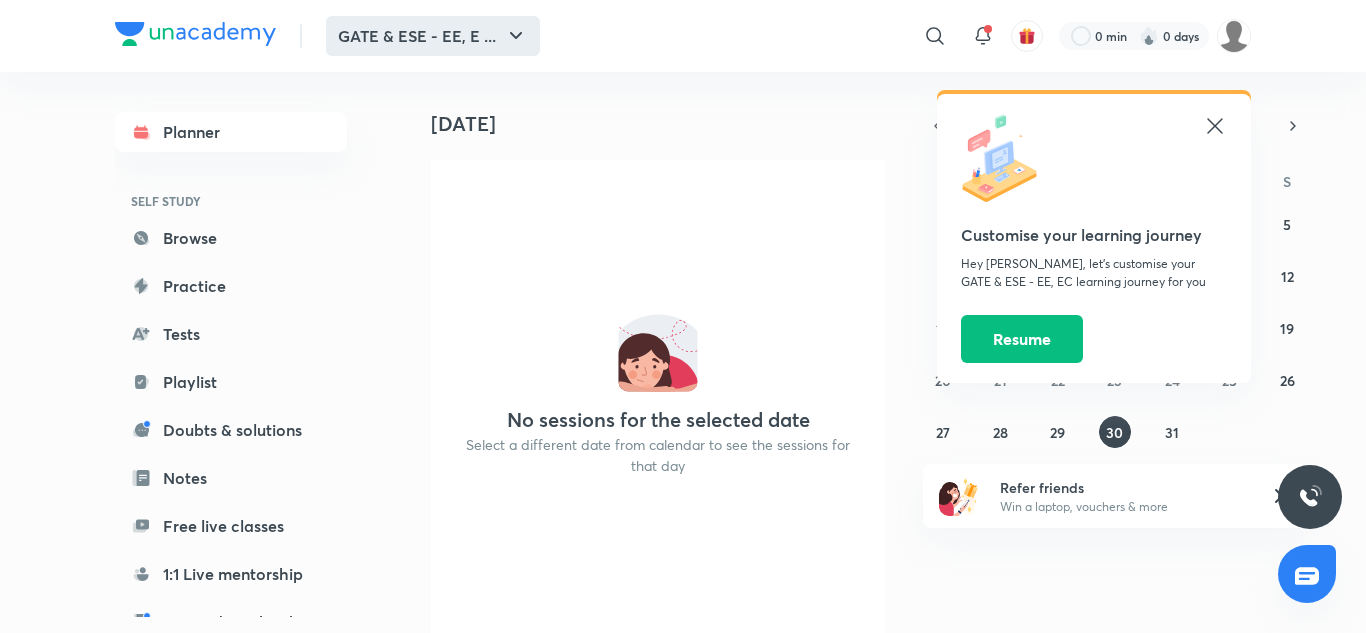 click on "GATE & ESE - EE, E ..." at bounding box center (433, 36) 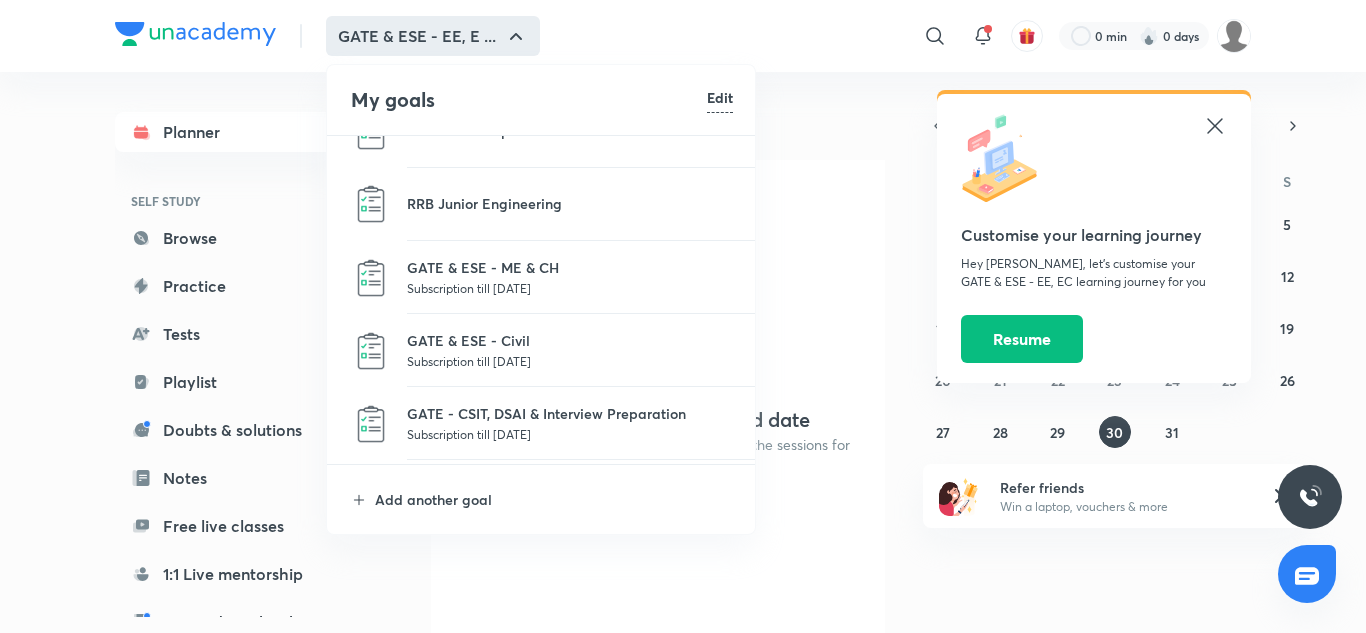 scroll, scrollTop: 481, scrollLeft: 0, axis: vertical 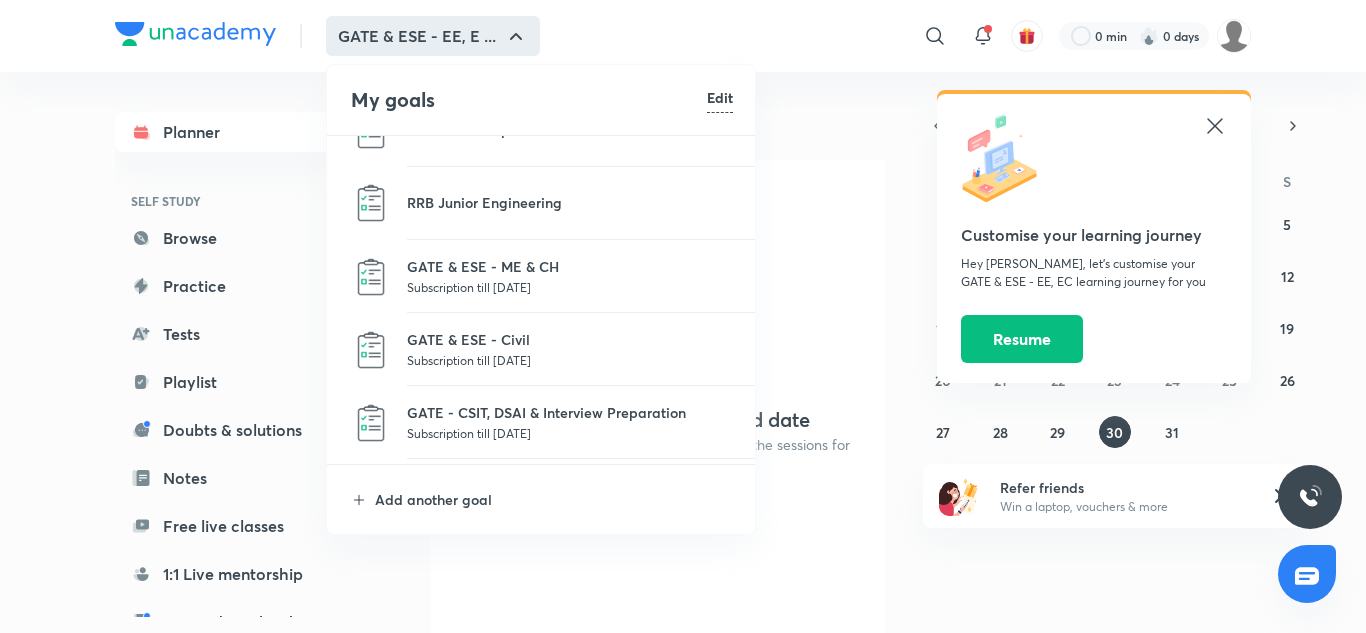 click on "GATE & ESE - Civil" at bounding box center (570, 339) 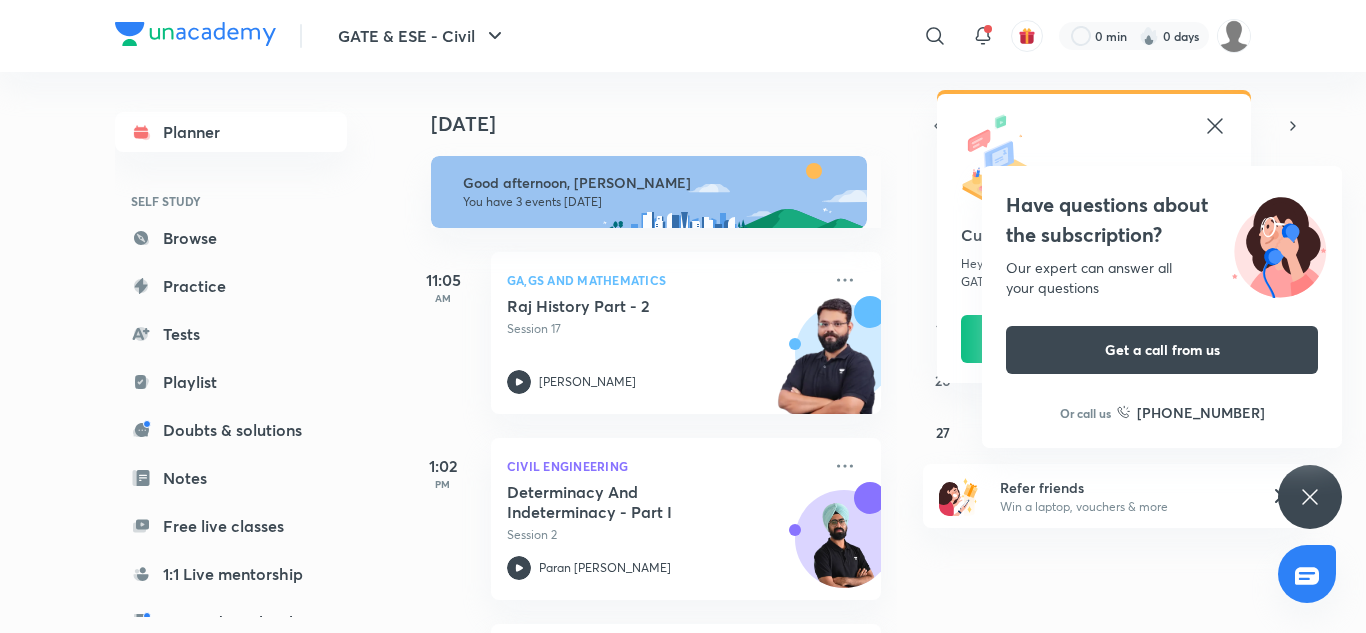 click 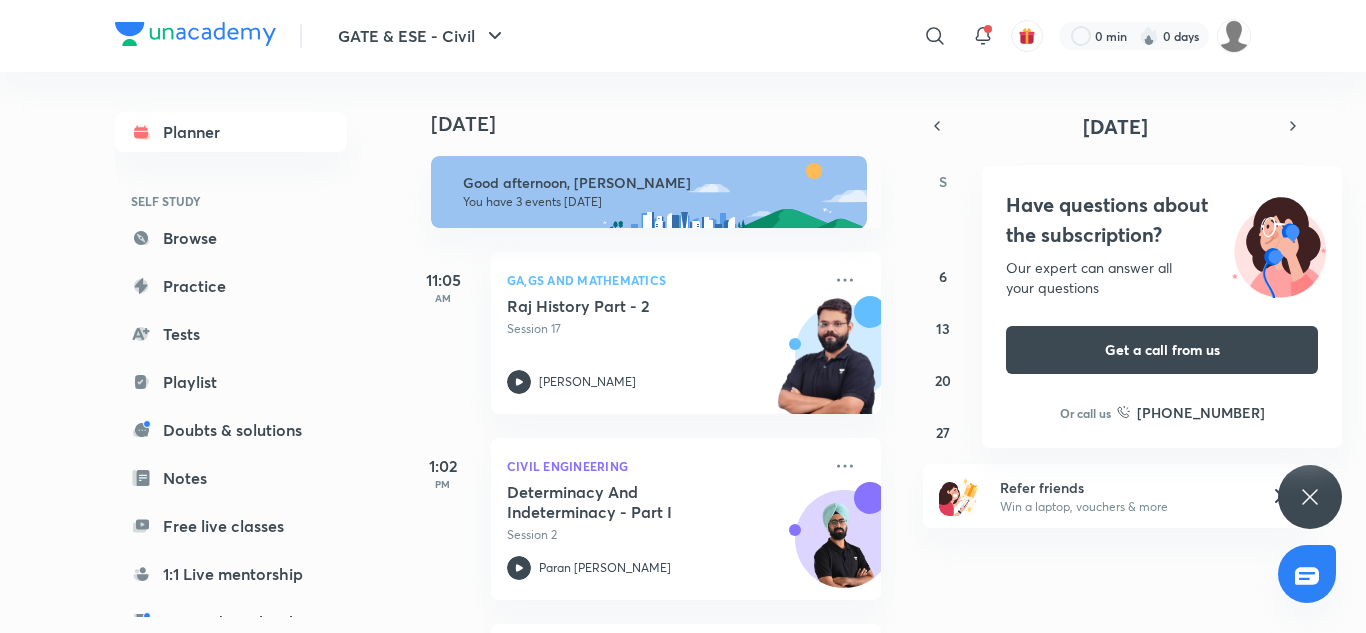 click 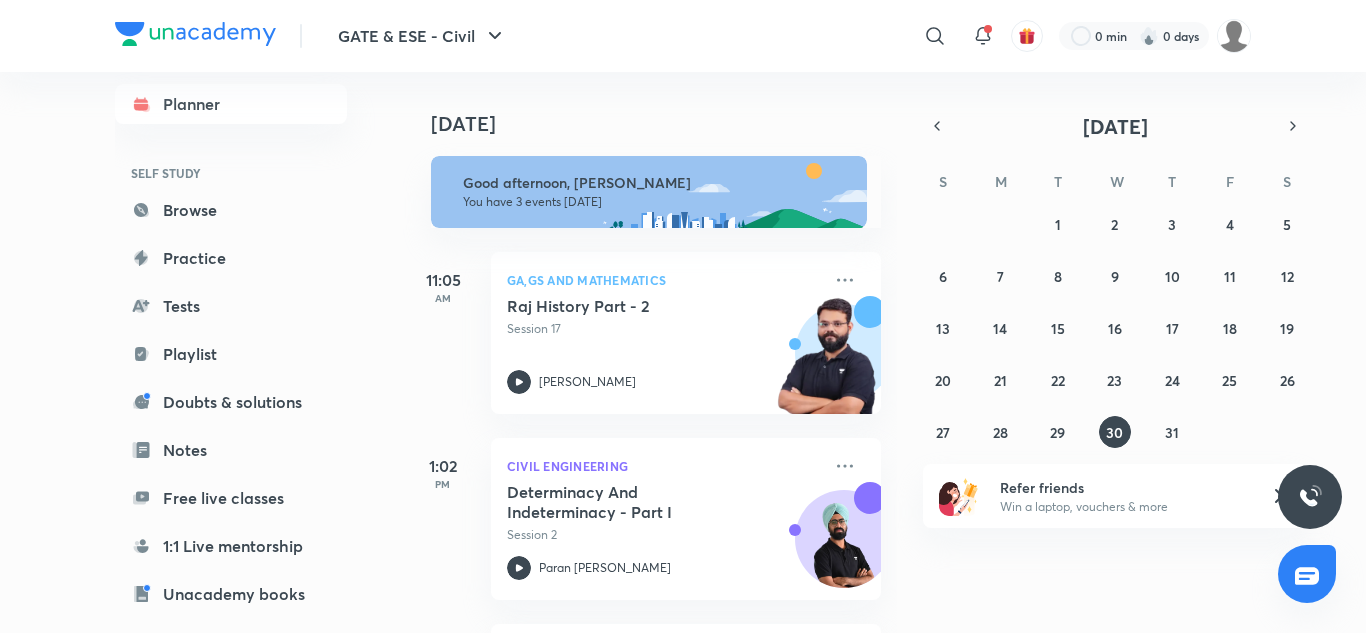 scroll, scrollTop: 0, scrollLeft: 0, axis: both 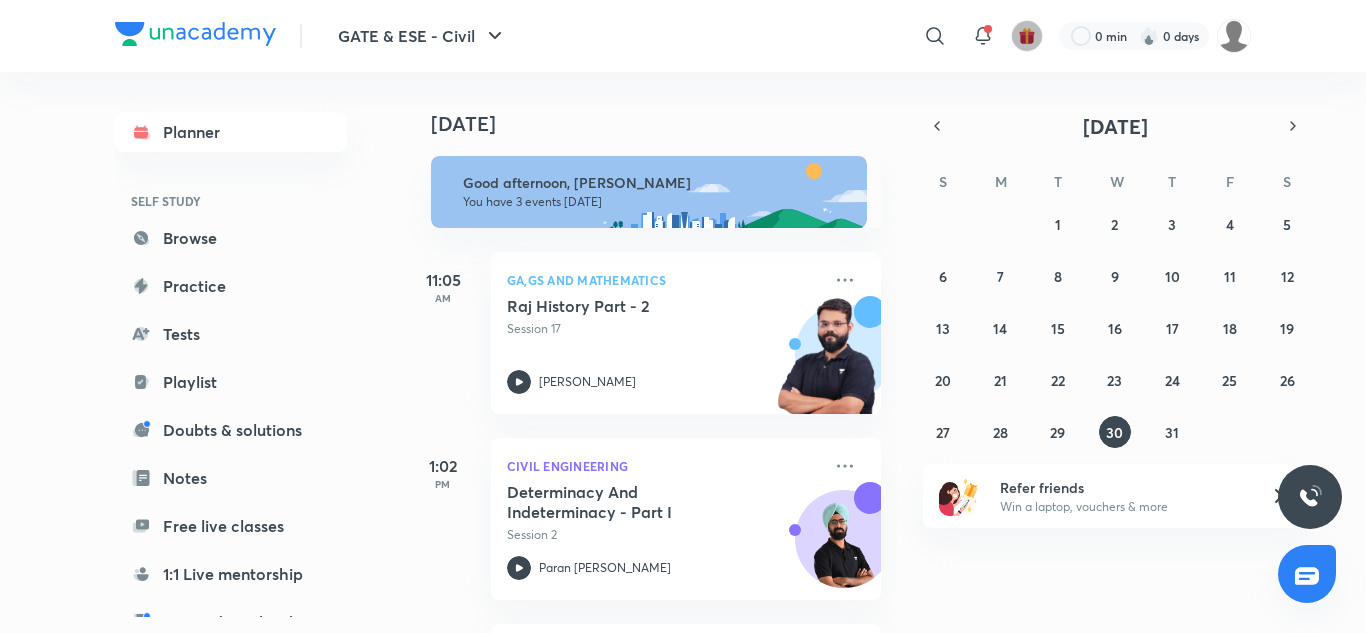 click at bounding box center (1027, 36) 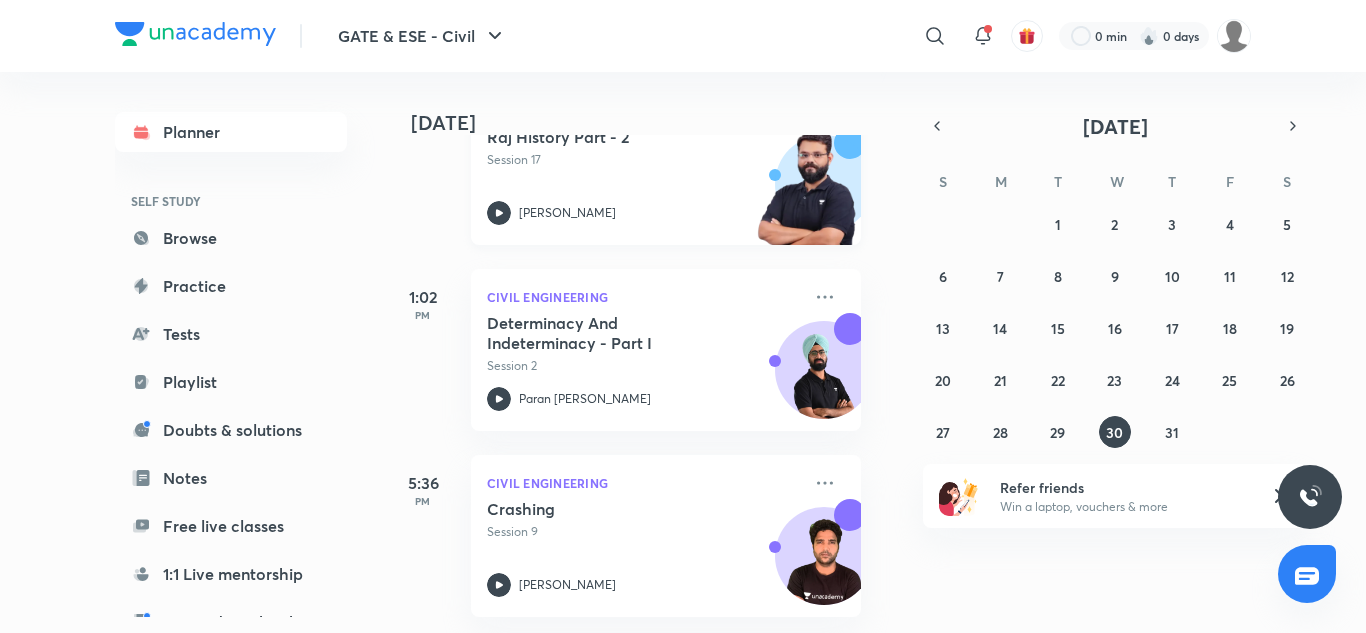 scroll, scrollTop: 0, scrollLeft: 0, axis: both 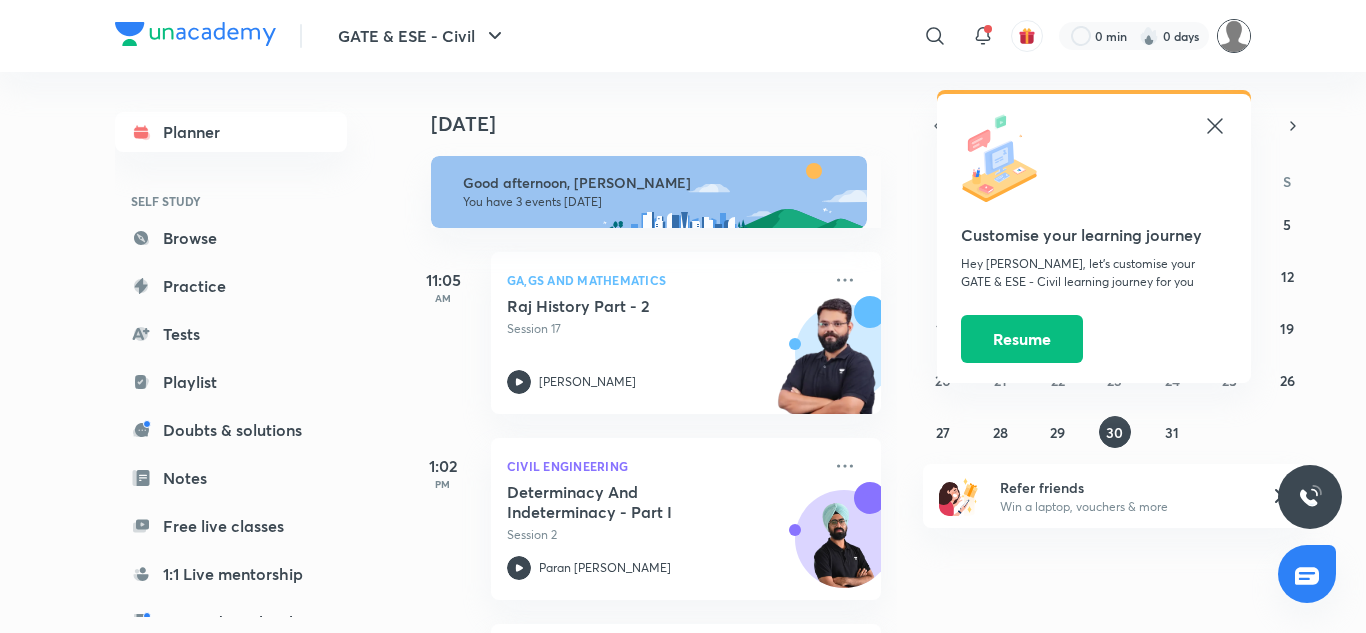 click at bounding box center (1234, 36) 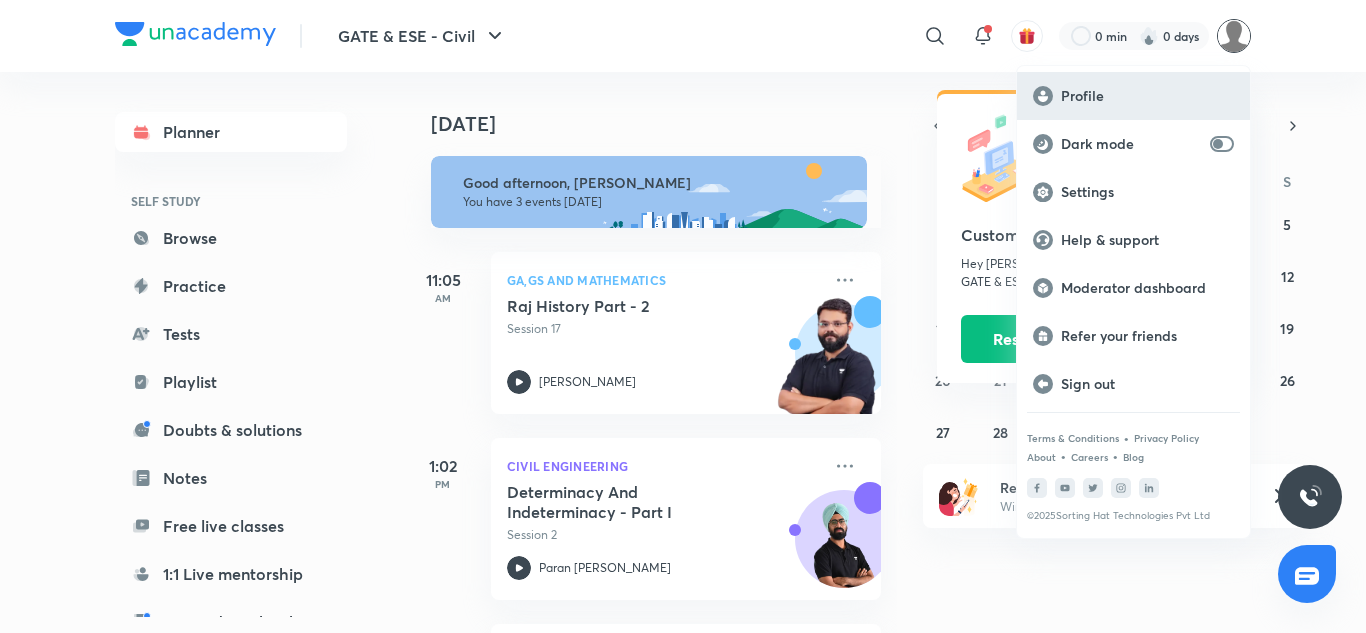 click on "Profile" at bounding box center (1147, 96) 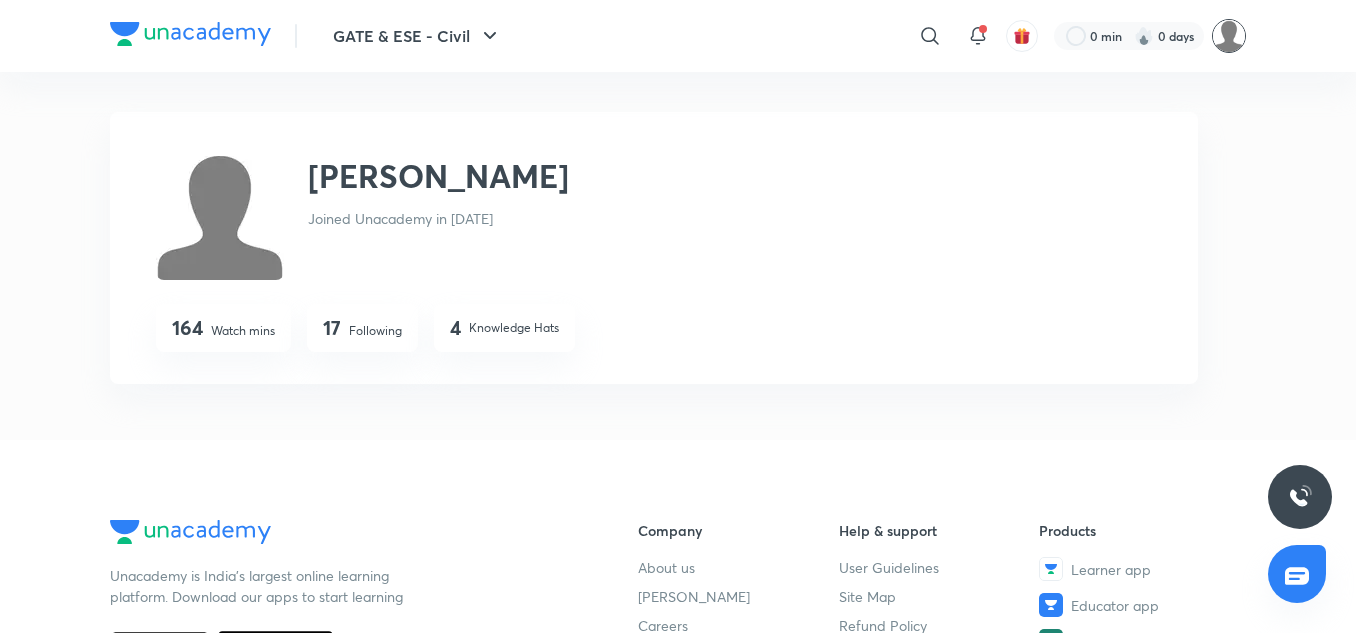 click at bounding box center [1229, 36] 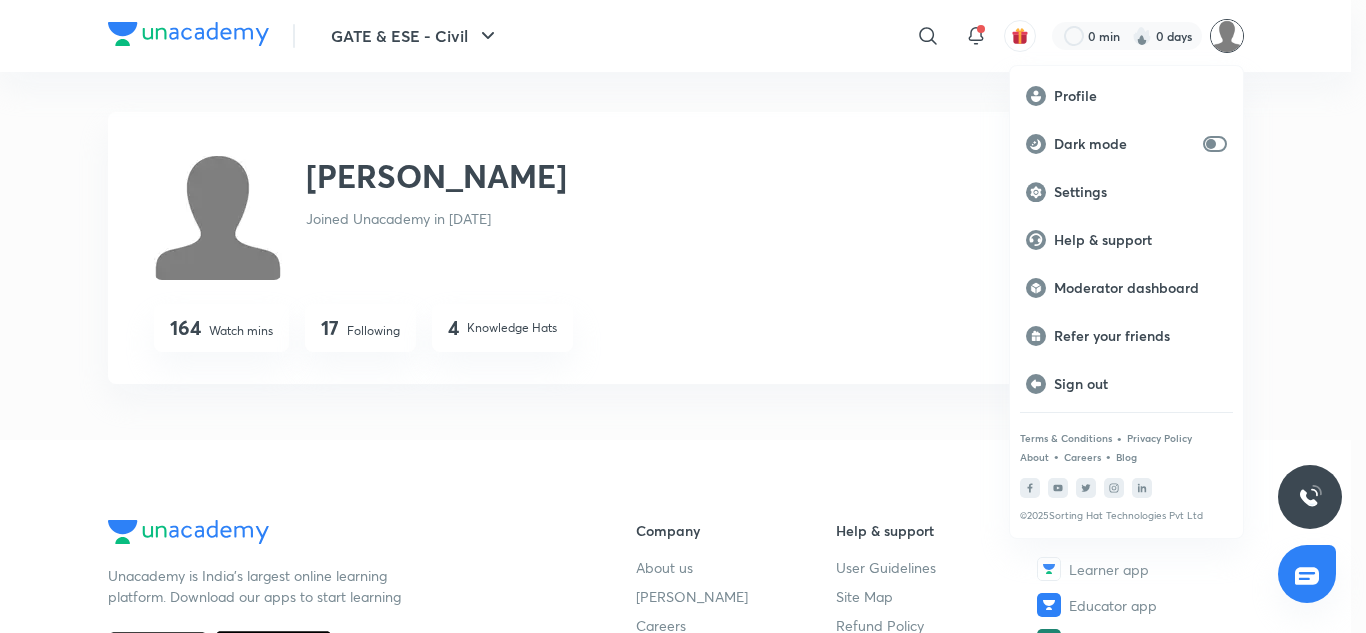 click at bounding box center [683, 316] 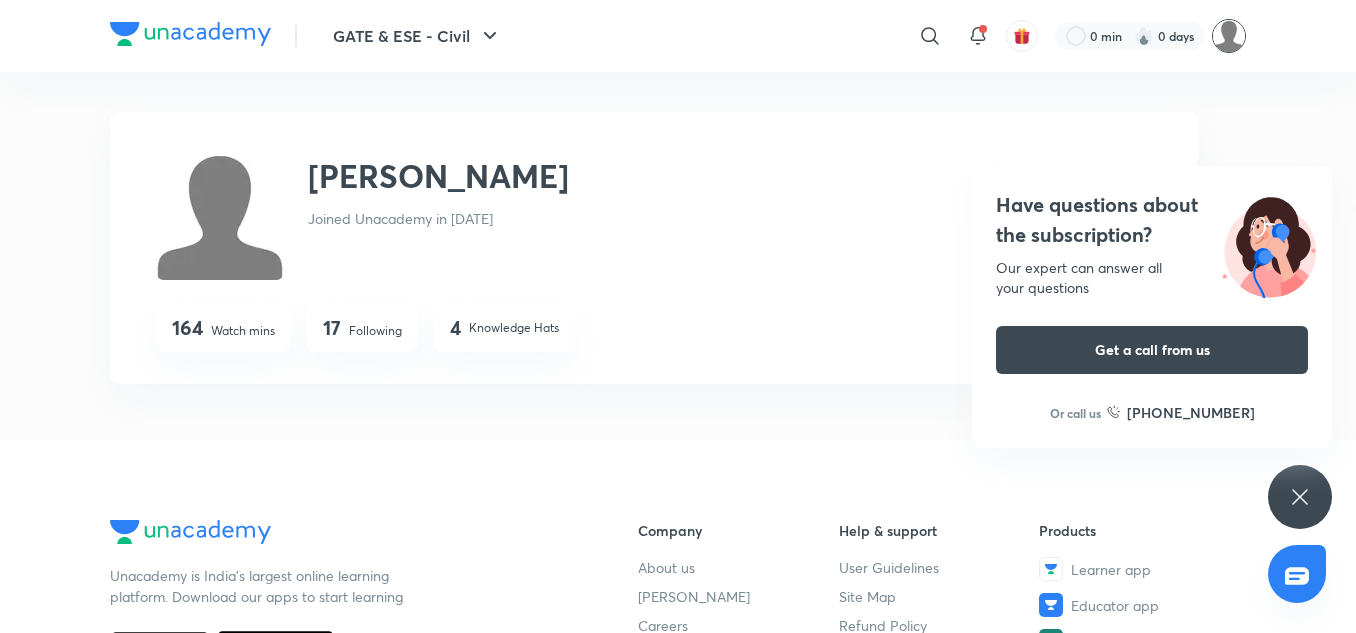 click at bounding box center [1229, 36] 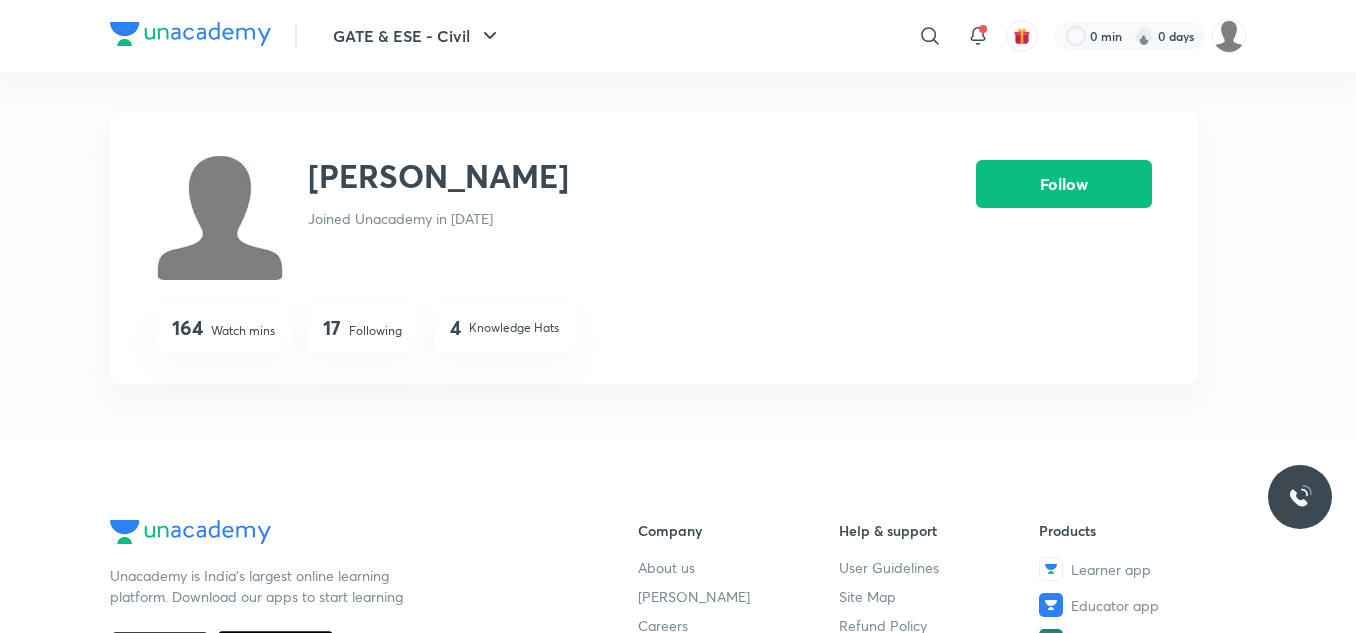 scroll, scrollTop: 0, scrollLeft: 0, axis: both 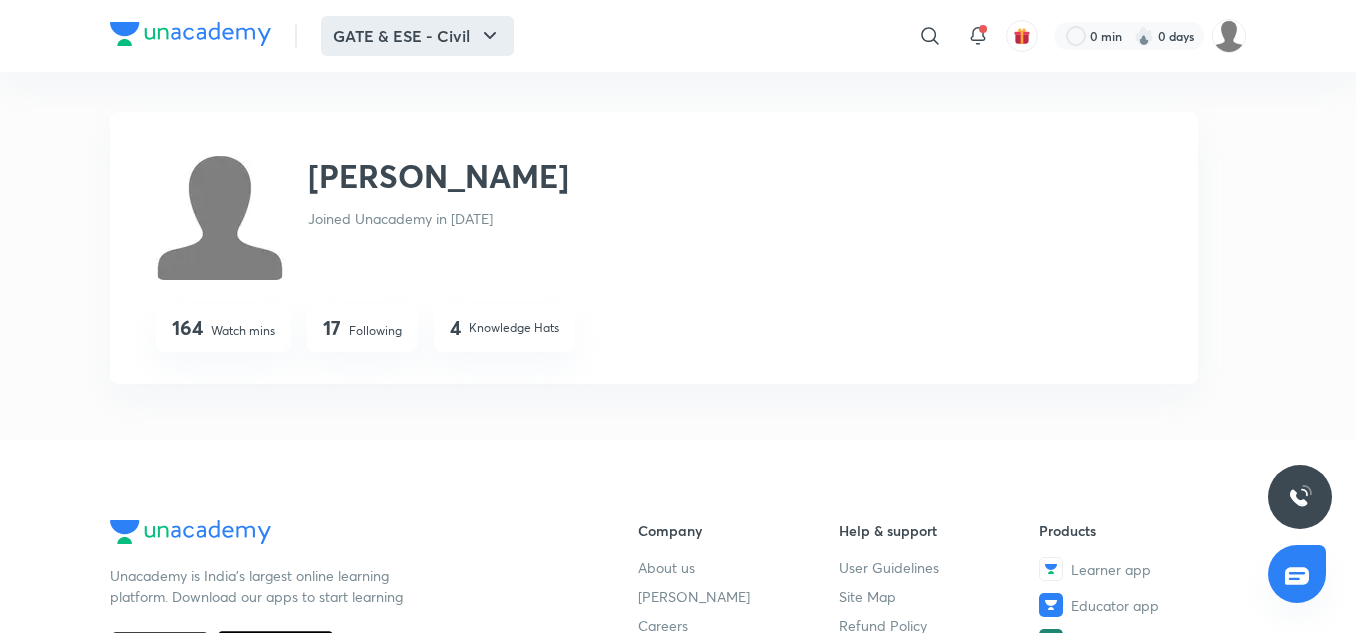 click on "GATE & ESE - Civil" at bounding box center [417, 36] 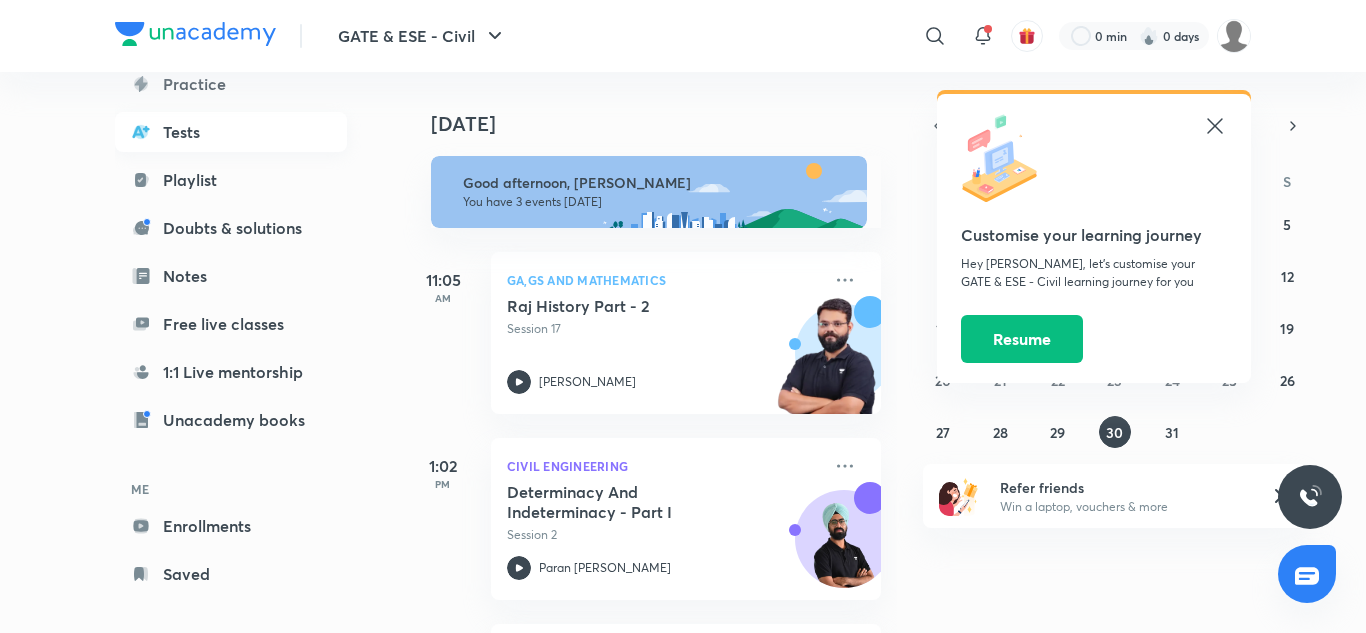 scroll, scrollTop: 219, scrollLeft: 0, axis: vertical 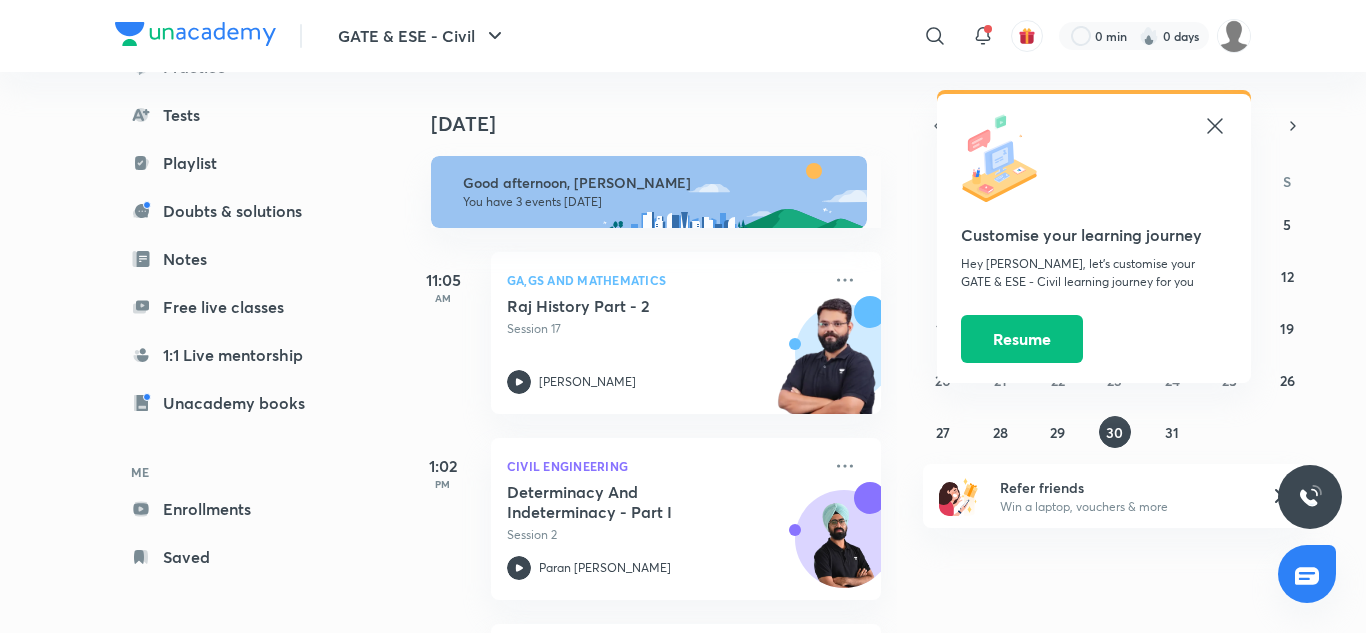 click 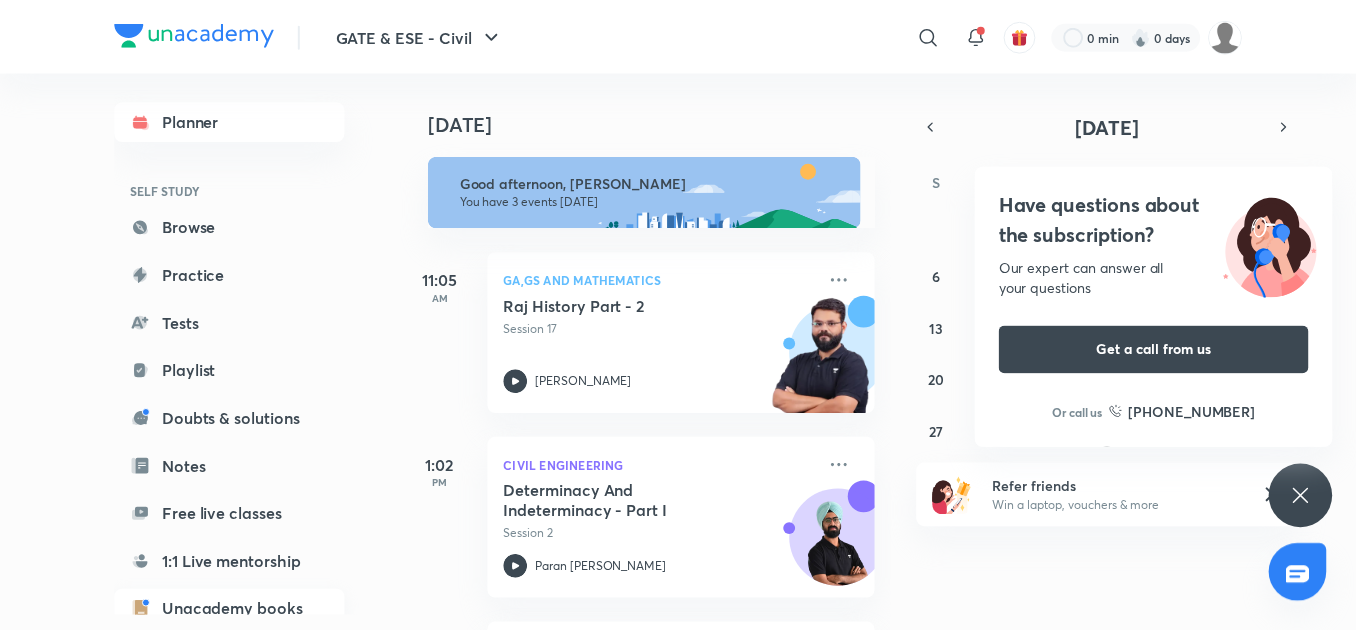 scroll, scrollTop: 0, scrollLeft: 0, axis: both 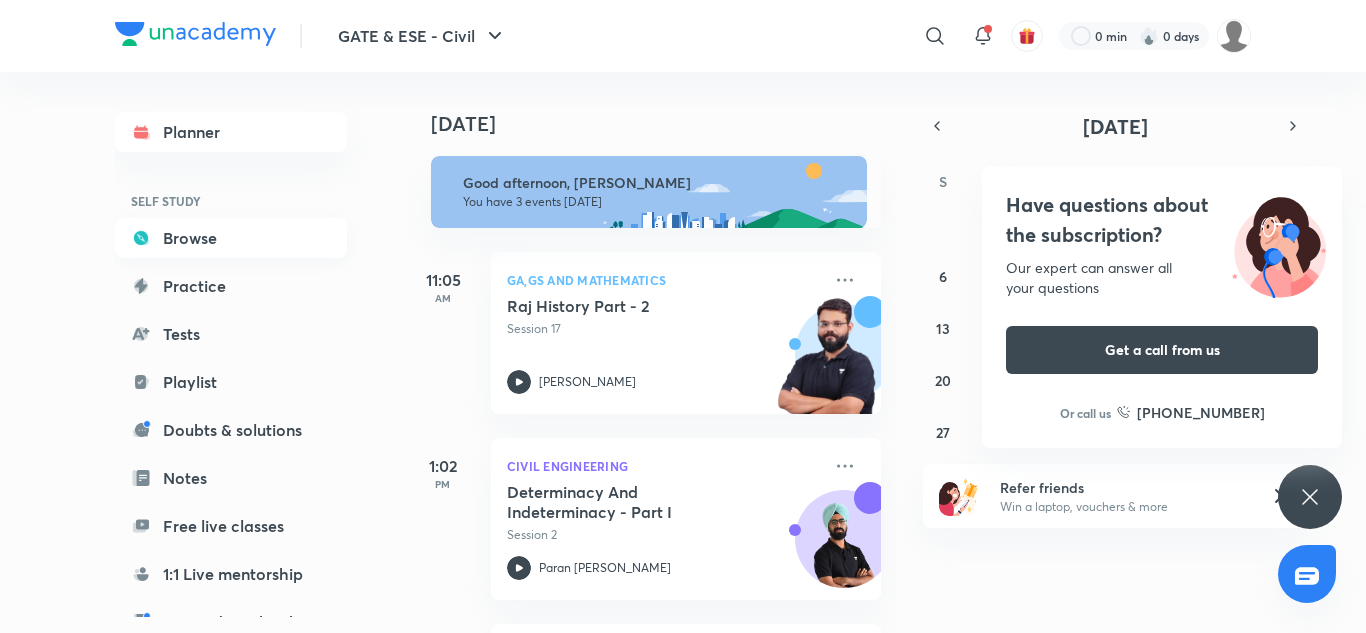 click on "Browse" at bounding box center [231, 238] 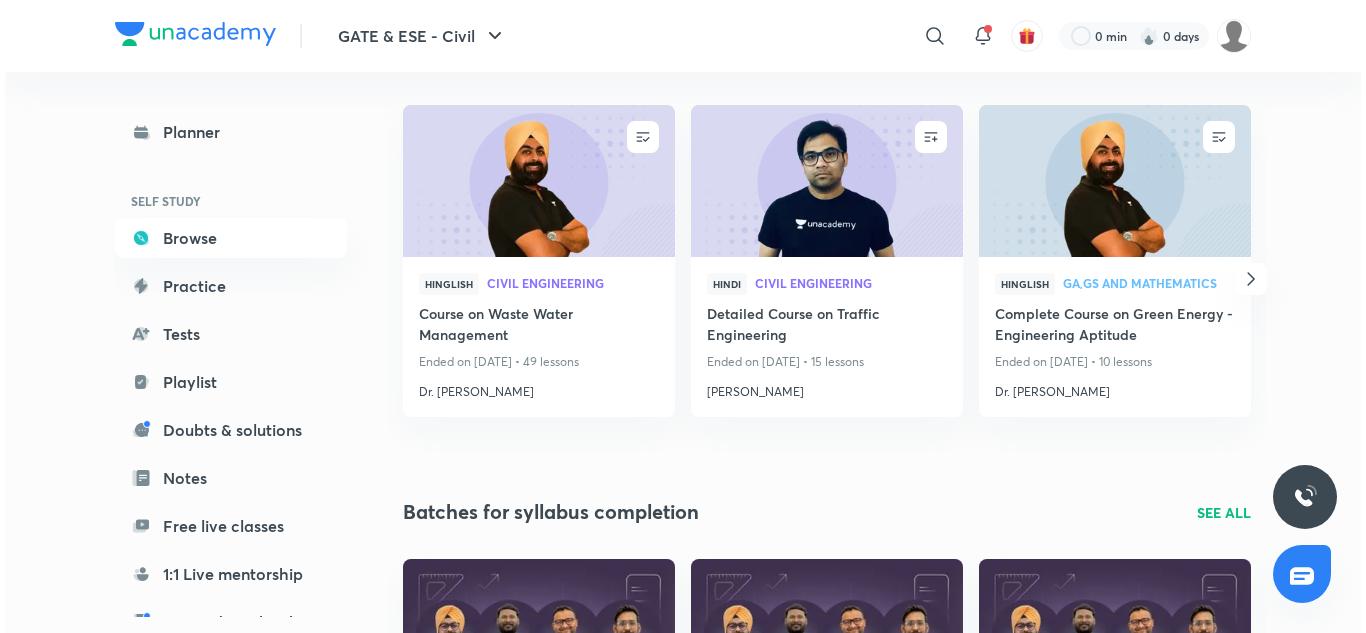 scroll, scrollTop: 0, scrollLeft: 0, axis: both 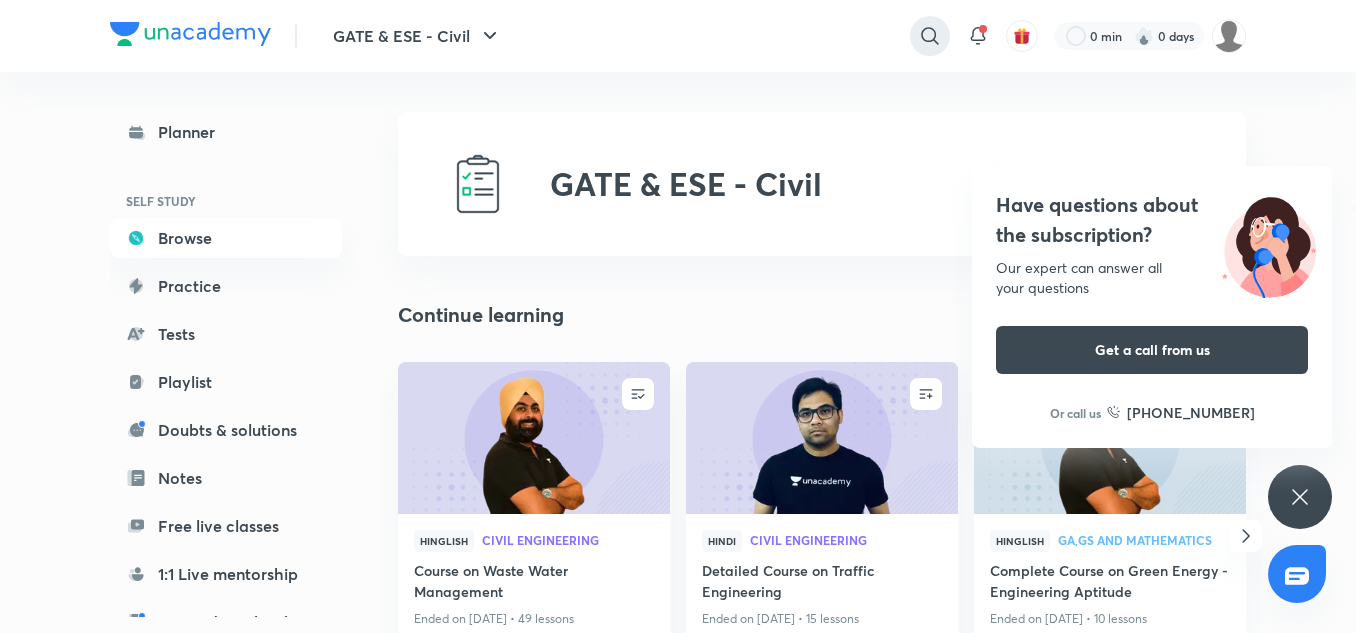 click 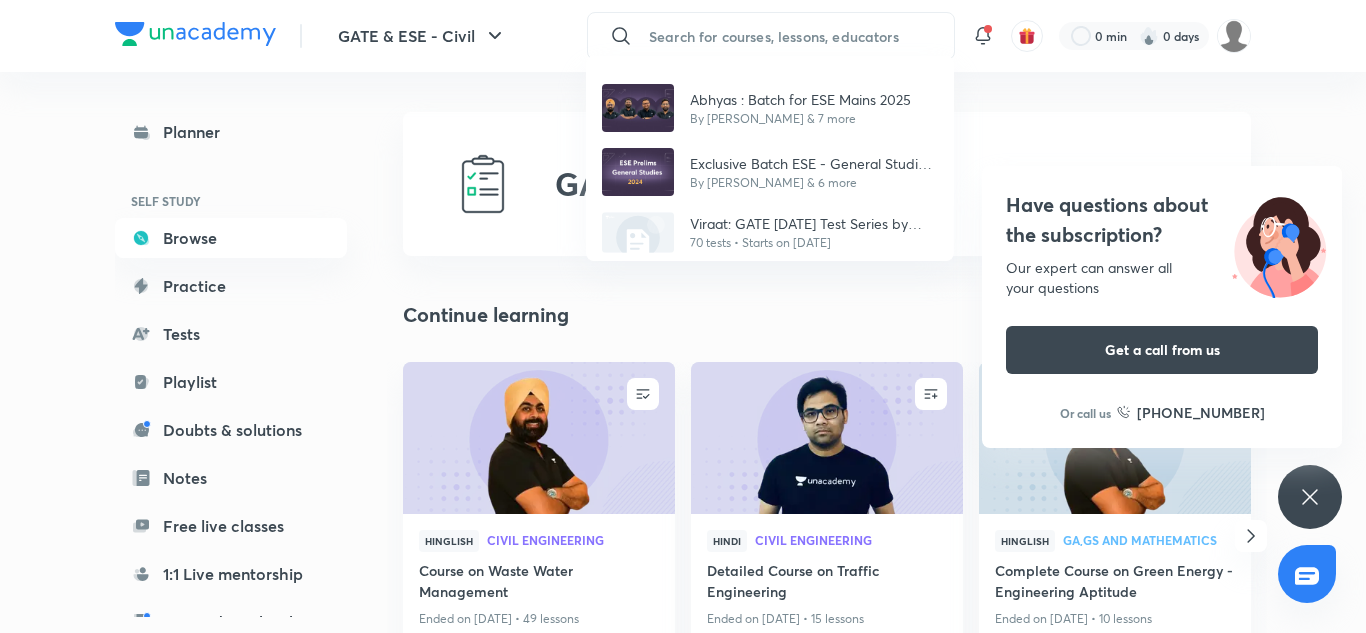 paste on "Nakshatra : Batch for ESE Prelims 2026 - CE" 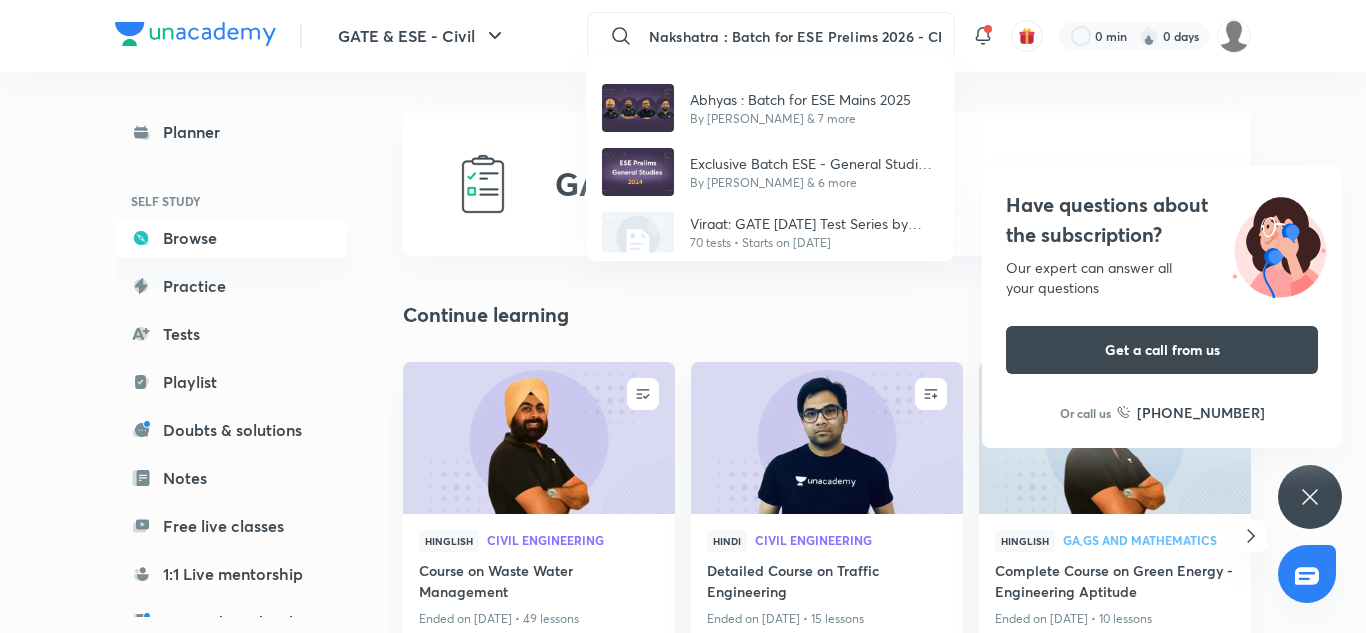 scroll, scrollTop: 0, scrollLeft: 40, axis: horizontal 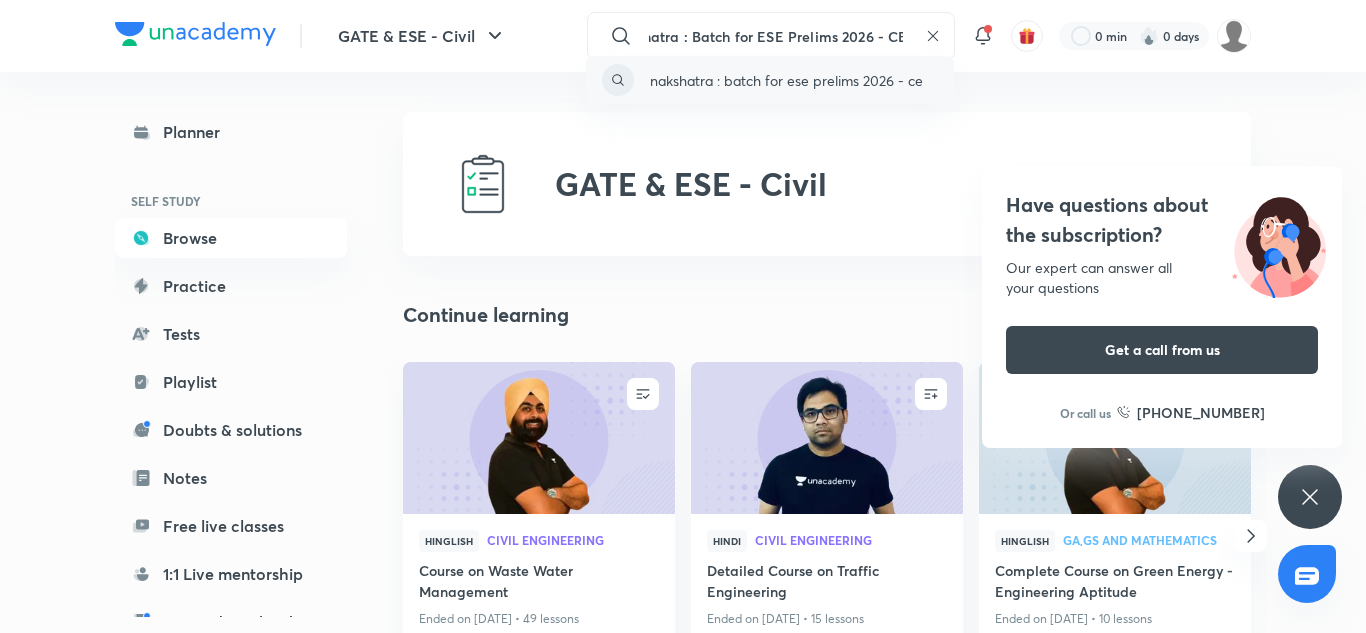 type on "Nakshatra : Batch for ESE Prelims 2026 - CE" 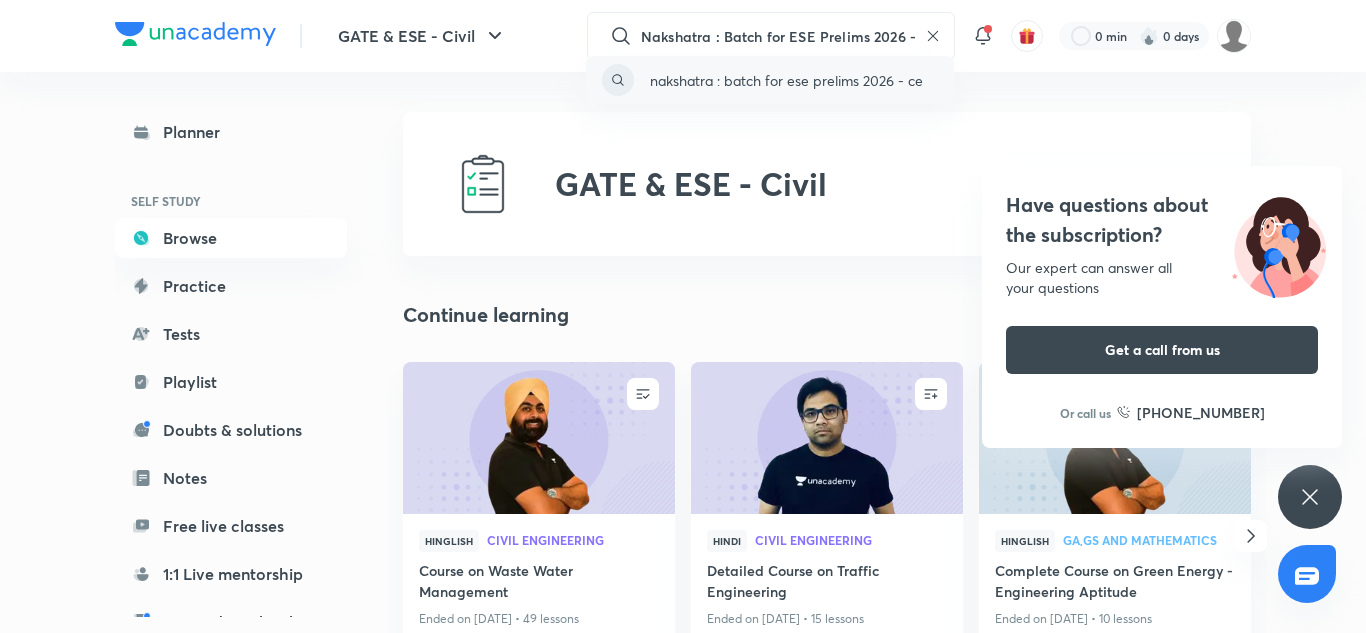 click on "nakshatra : batch for ese prelims 2026 - ce" at bounding box center (786, 80) 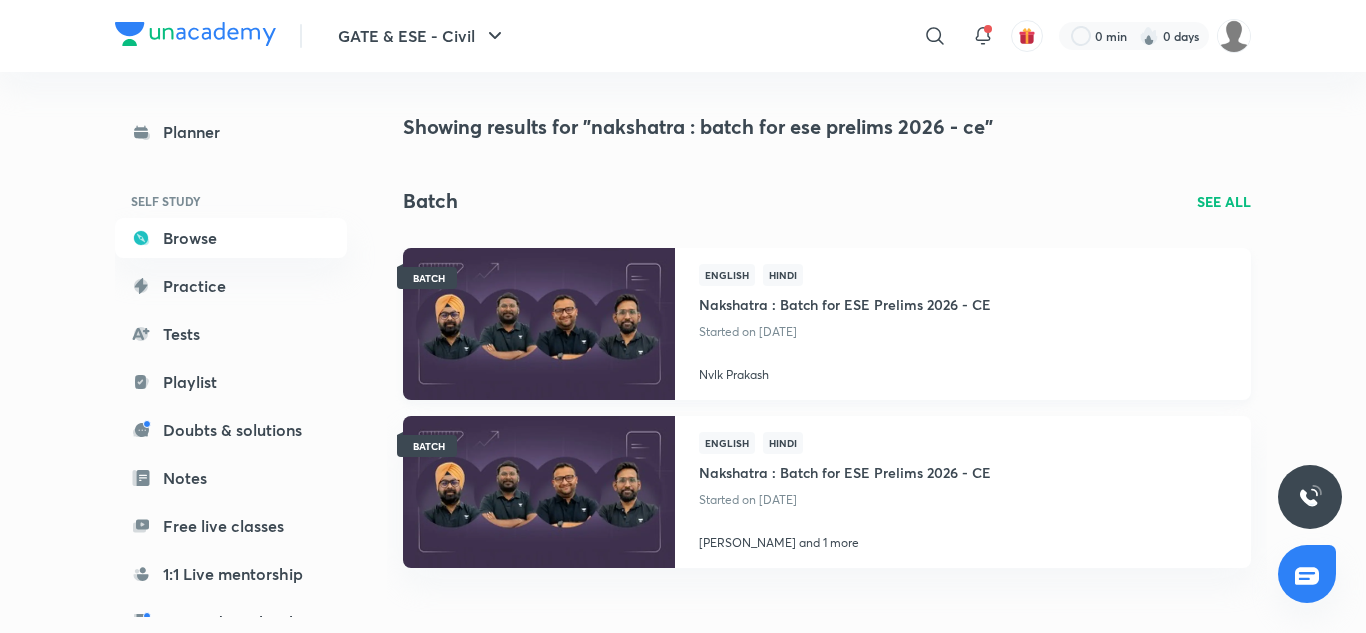 click on "Nakshatra : Batch for ESE Prelims 2026 - CE" at bounding box center [845, 302] 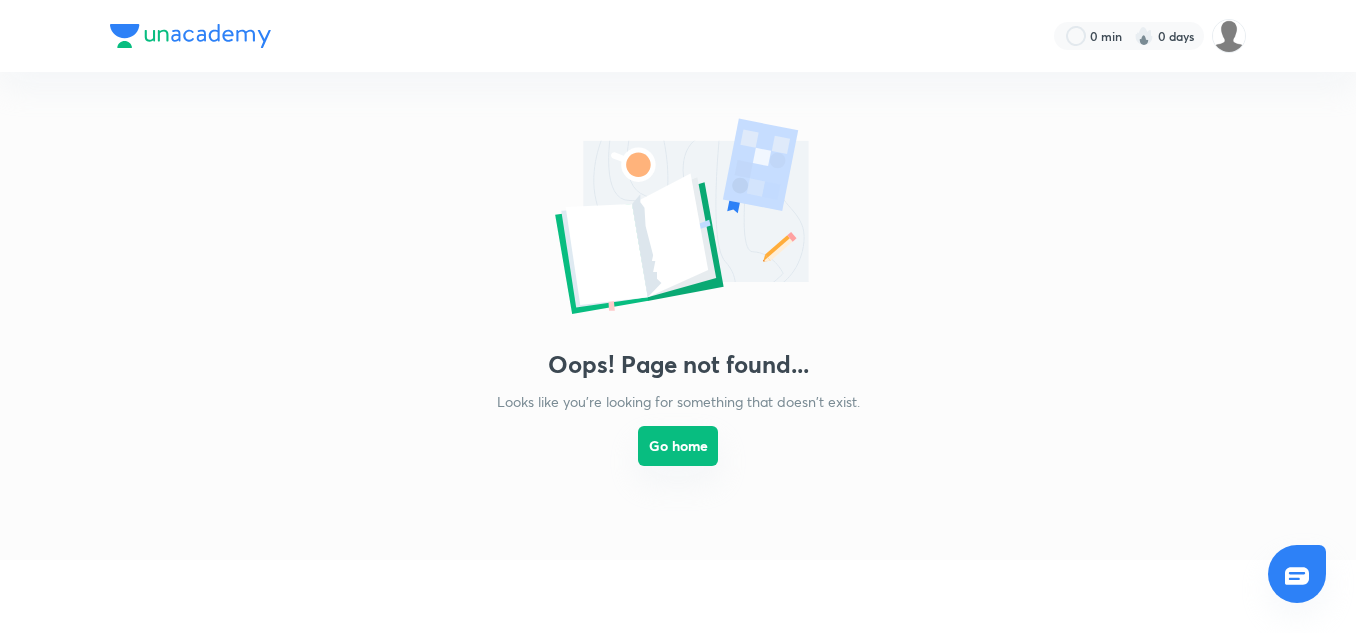 click on "Go home" at bounding box center [678, 446] 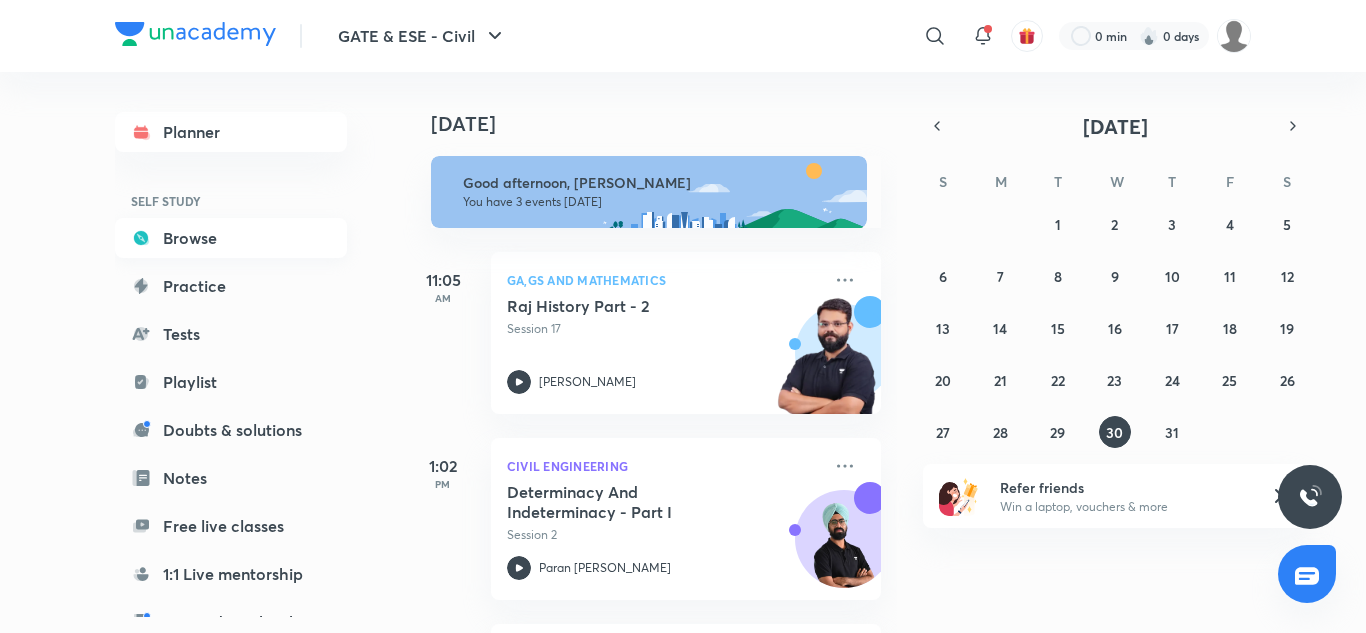 click on "Browse" at bounding box center (231, 238) 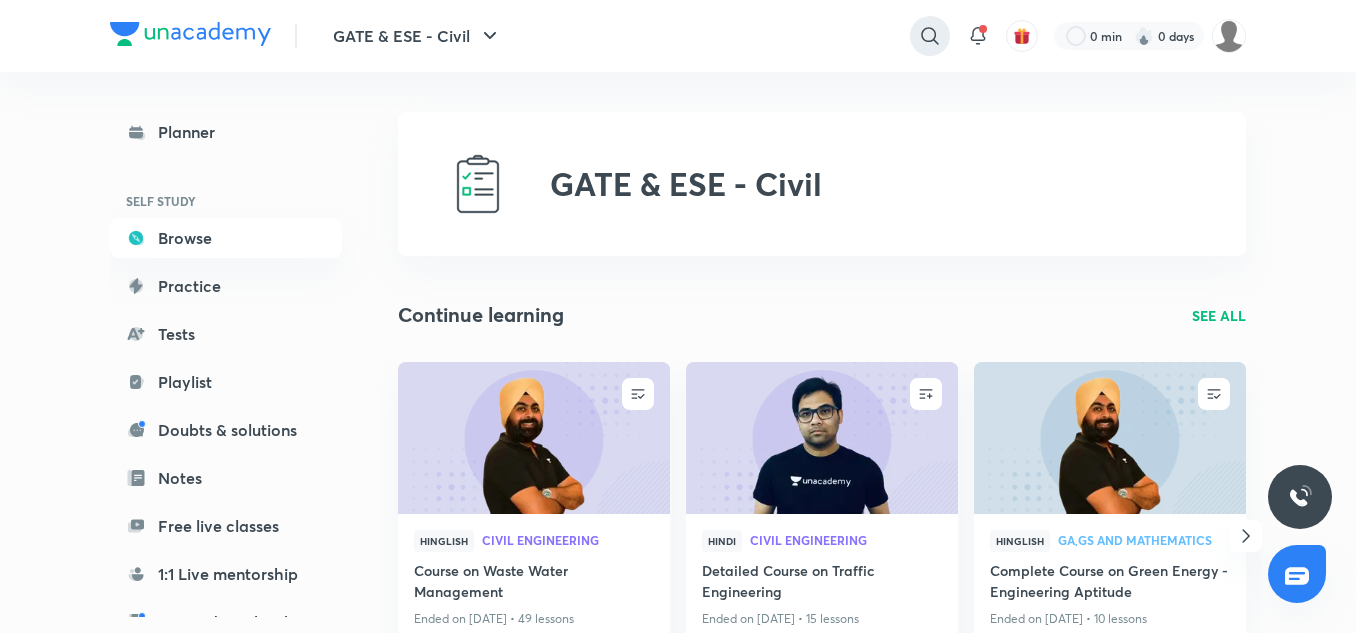 click 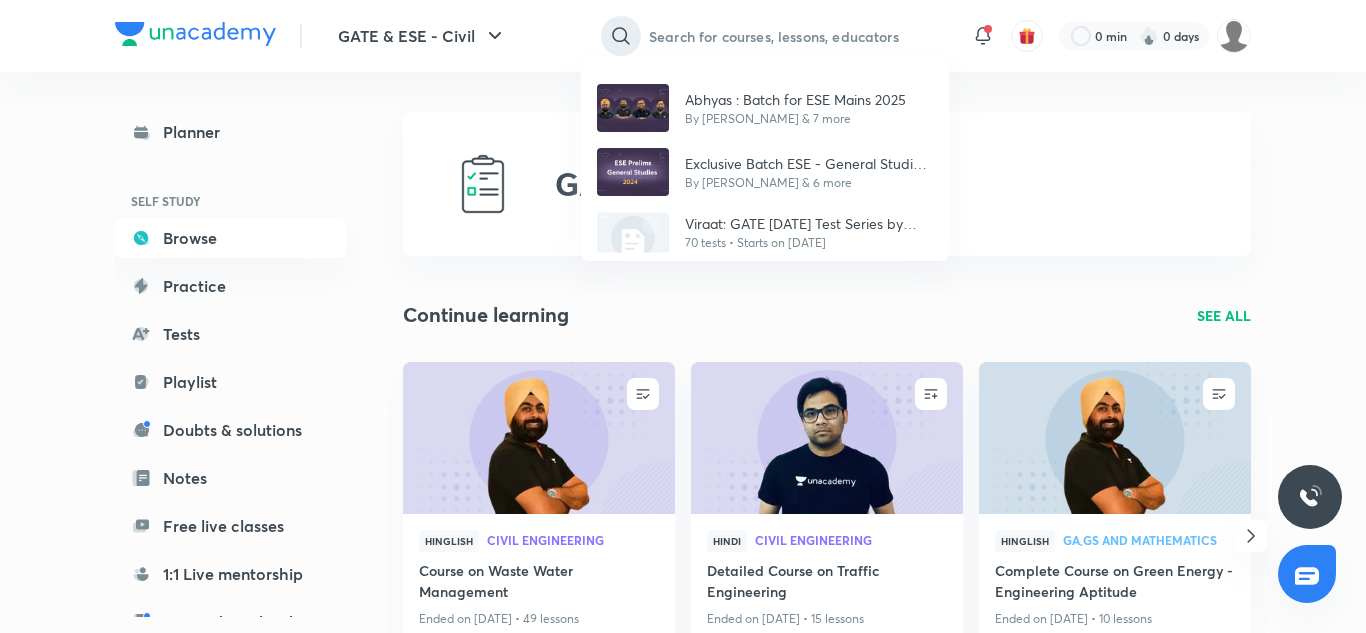 paste on "Nakshatra : Batch for ESE Prelims 2026 - CE" 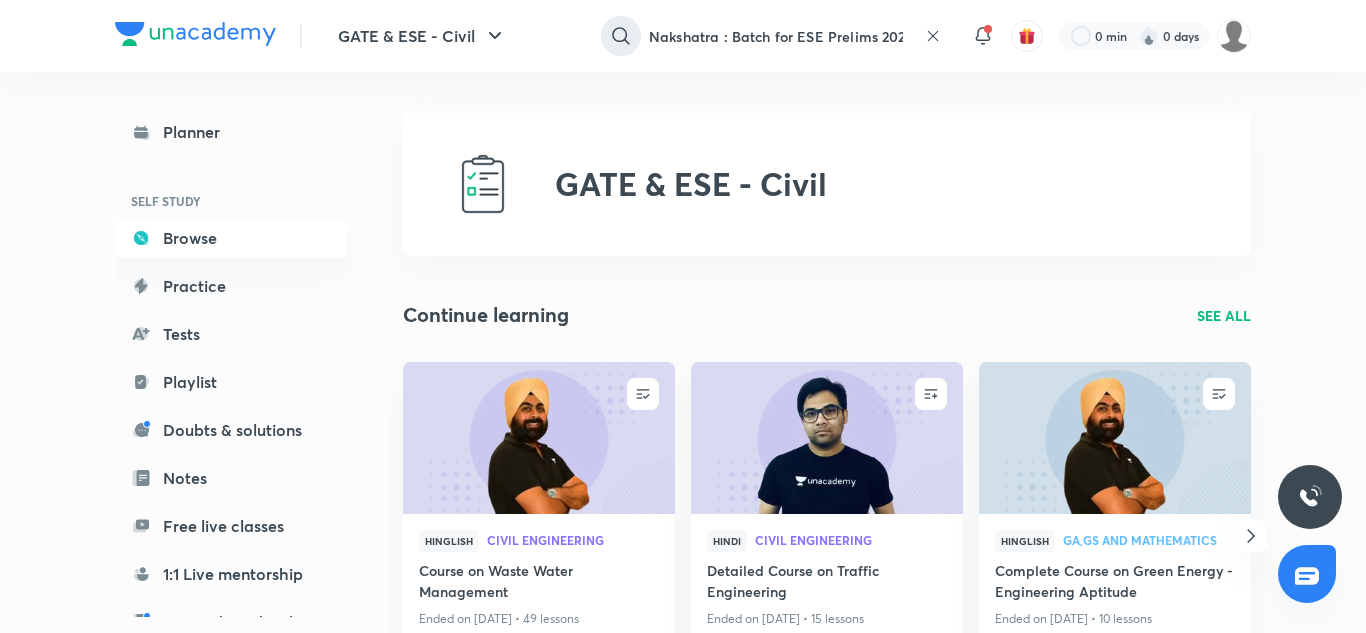 scroll, scrollTop: 0, scrollLeft: 40, axis: horizontal 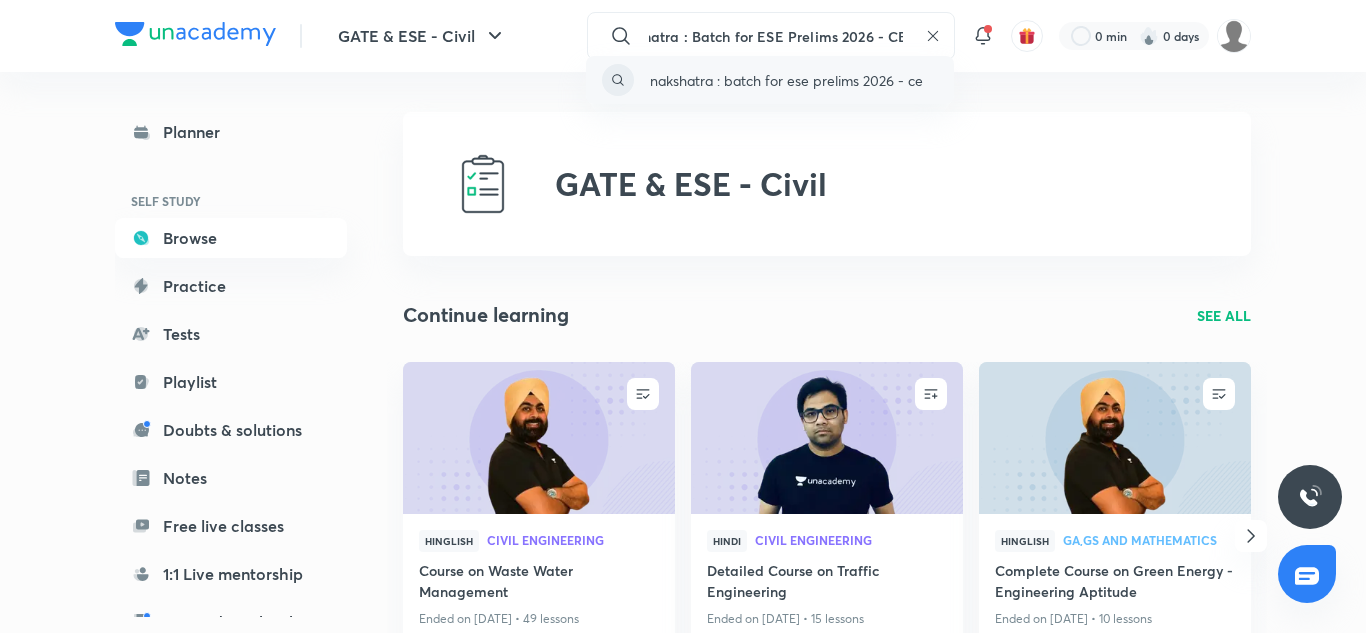 type on "Nakshatra : Batch for ESE Prelims 2026 - CE" 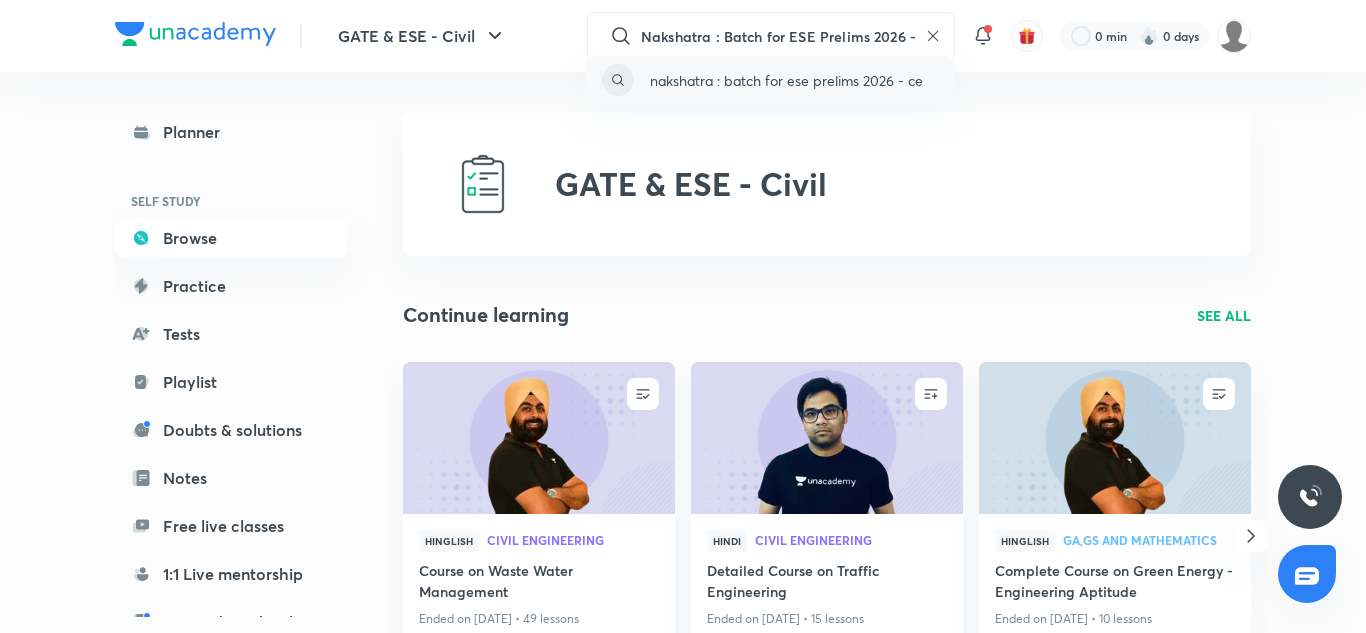 click on "nakshatra : batch for ese prelims 2026 - ce" at bounding box center [786, 80] 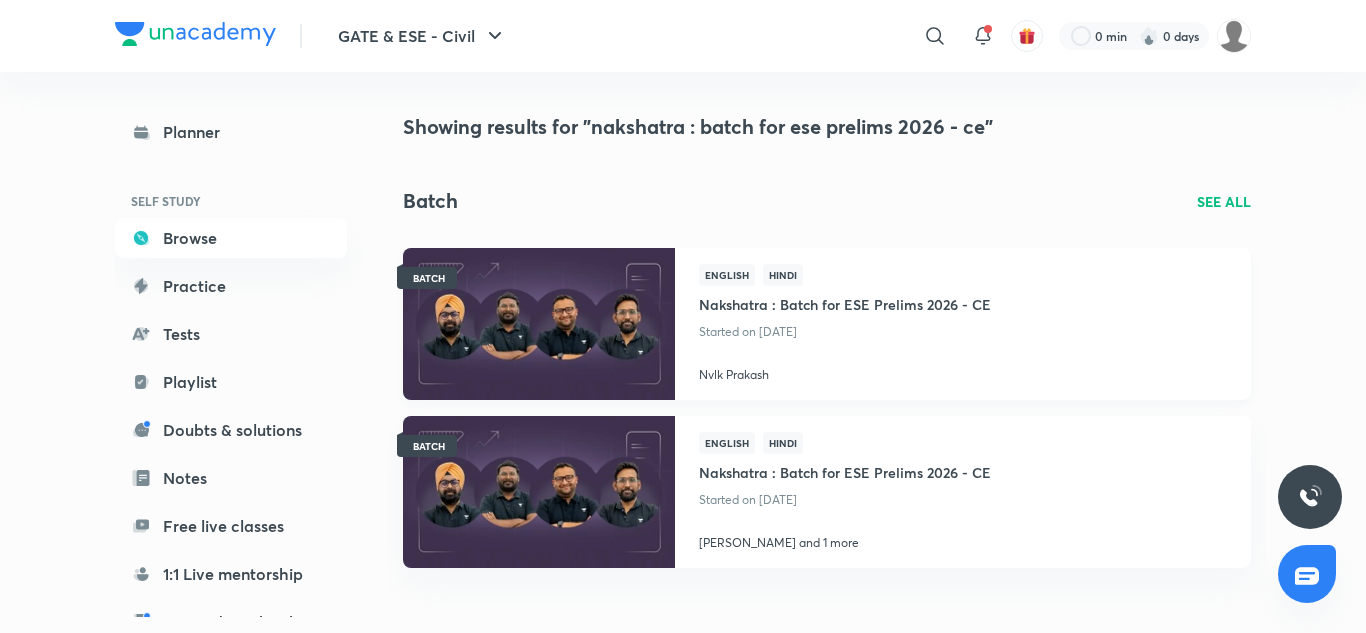 click at bounding box center (538, 323) 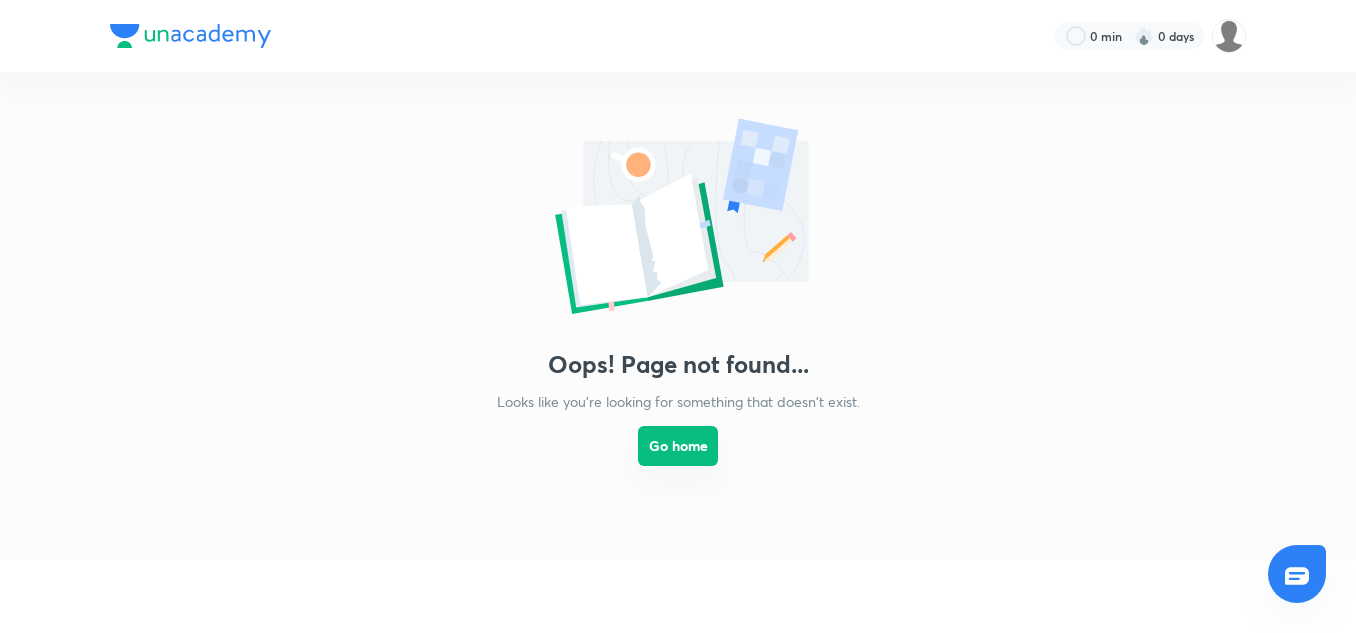 click on "Go home" at bounding box center [678, 446] 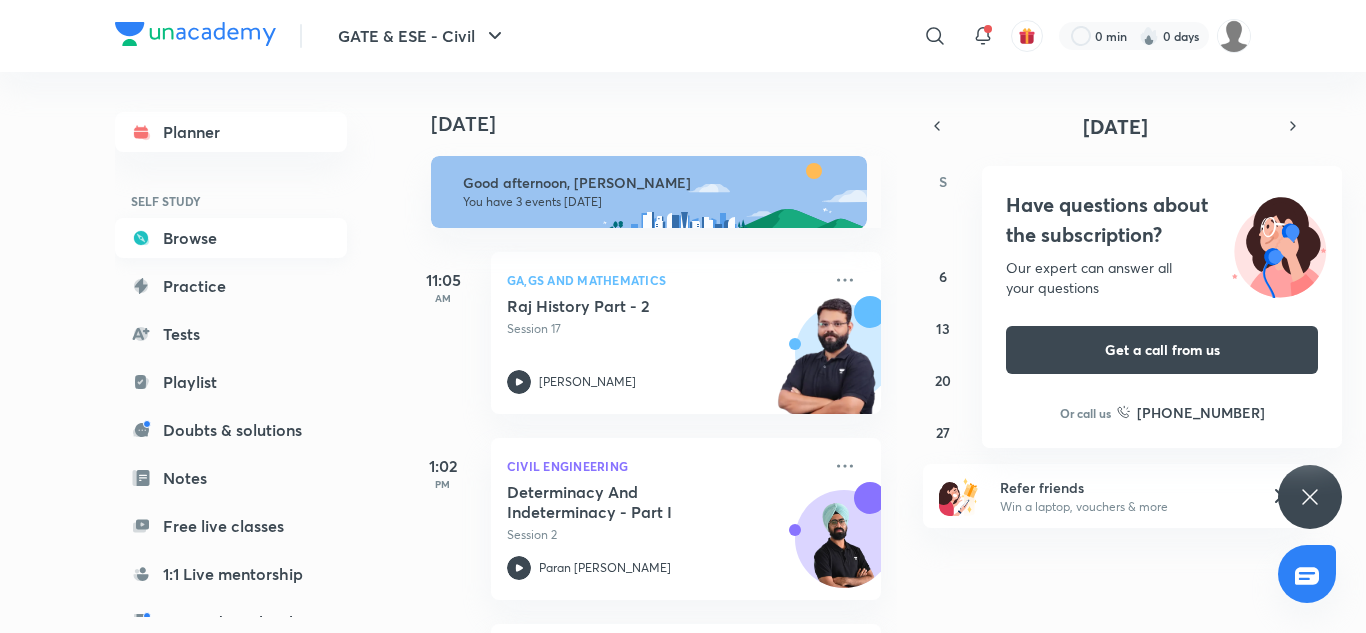 click on "Browse" at bounding box center (231, 238) 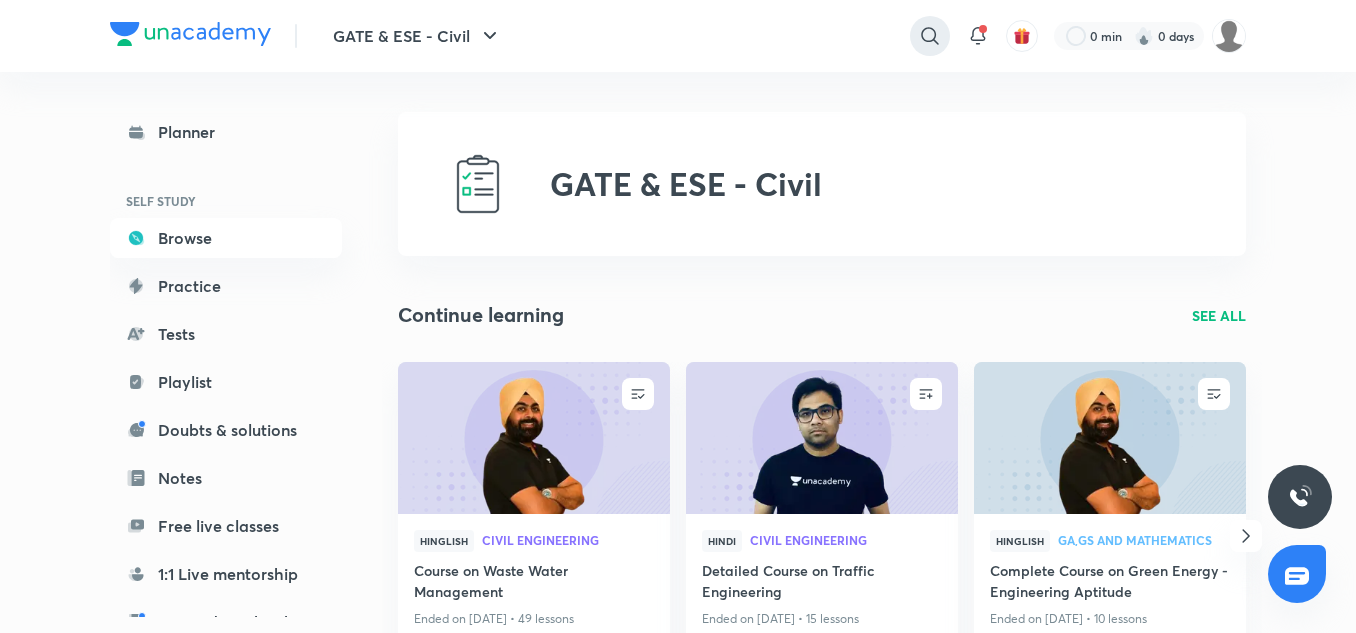click 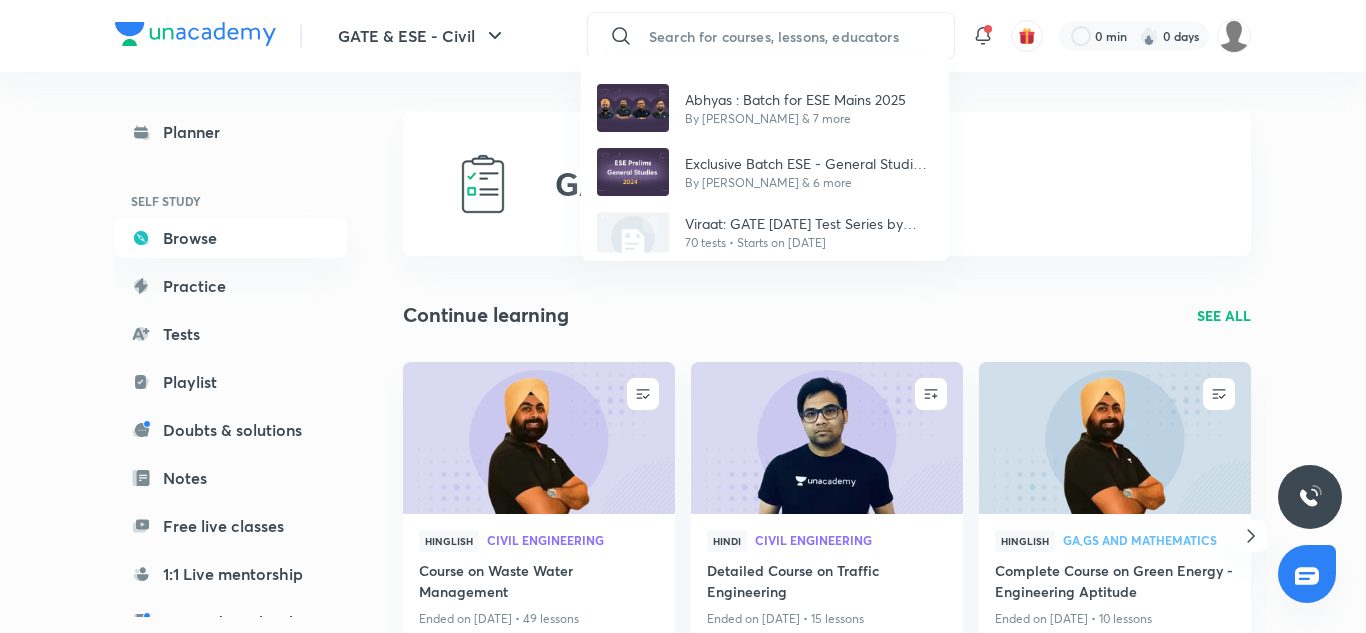paste on "Utkarsh : Practice Program Batch for RPSC AE 2024 - Prelims examination" 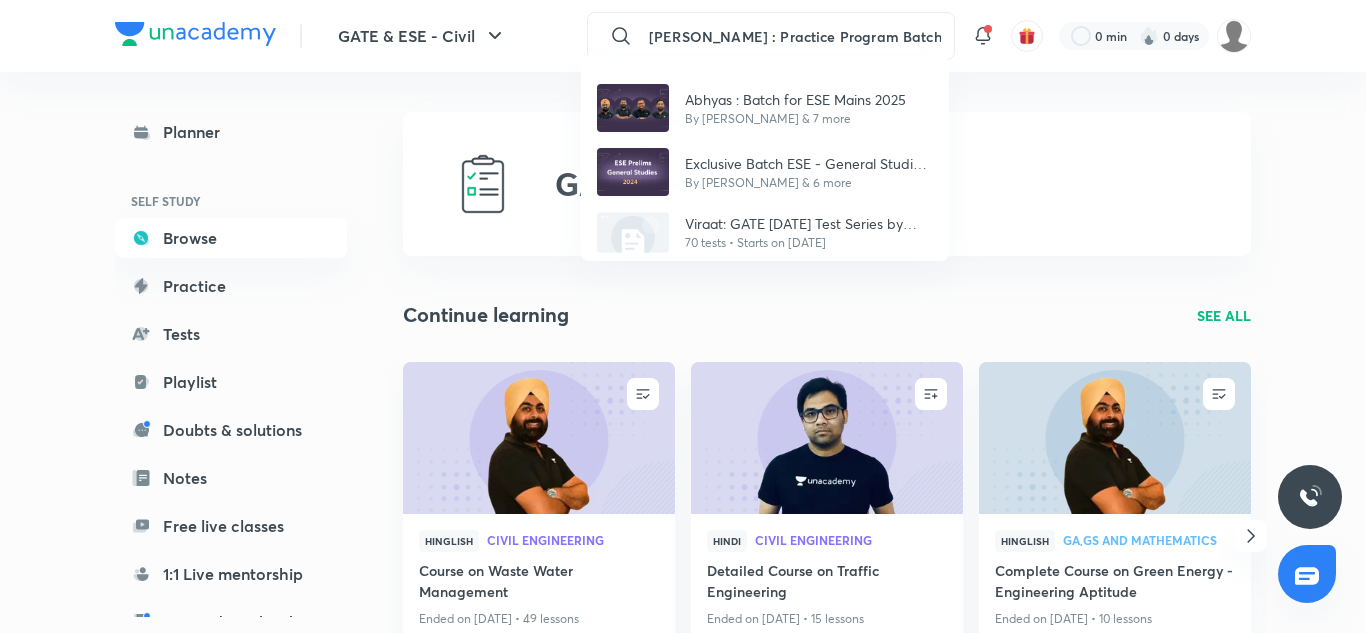 scroll, scrollTop: 0, scrollLeft: 241, axis: horizontal 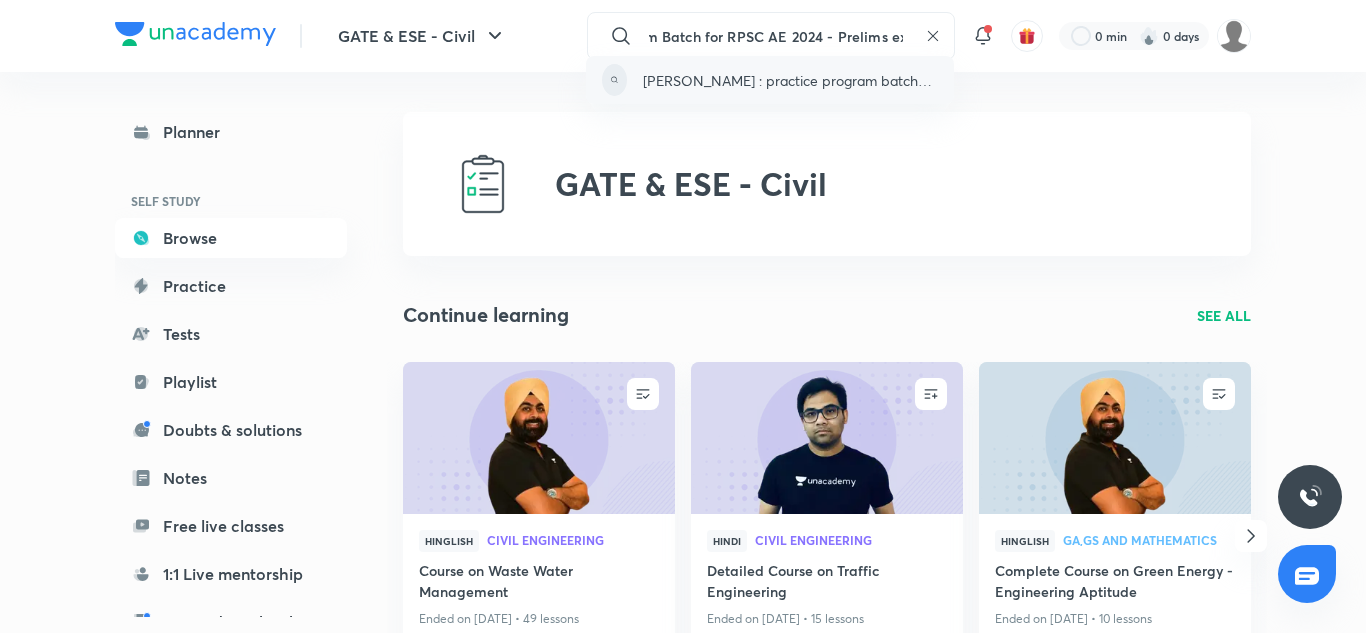 type on "Utkarsh : Practice Program Batch for RPSC AE 2024 - Prelims examination" 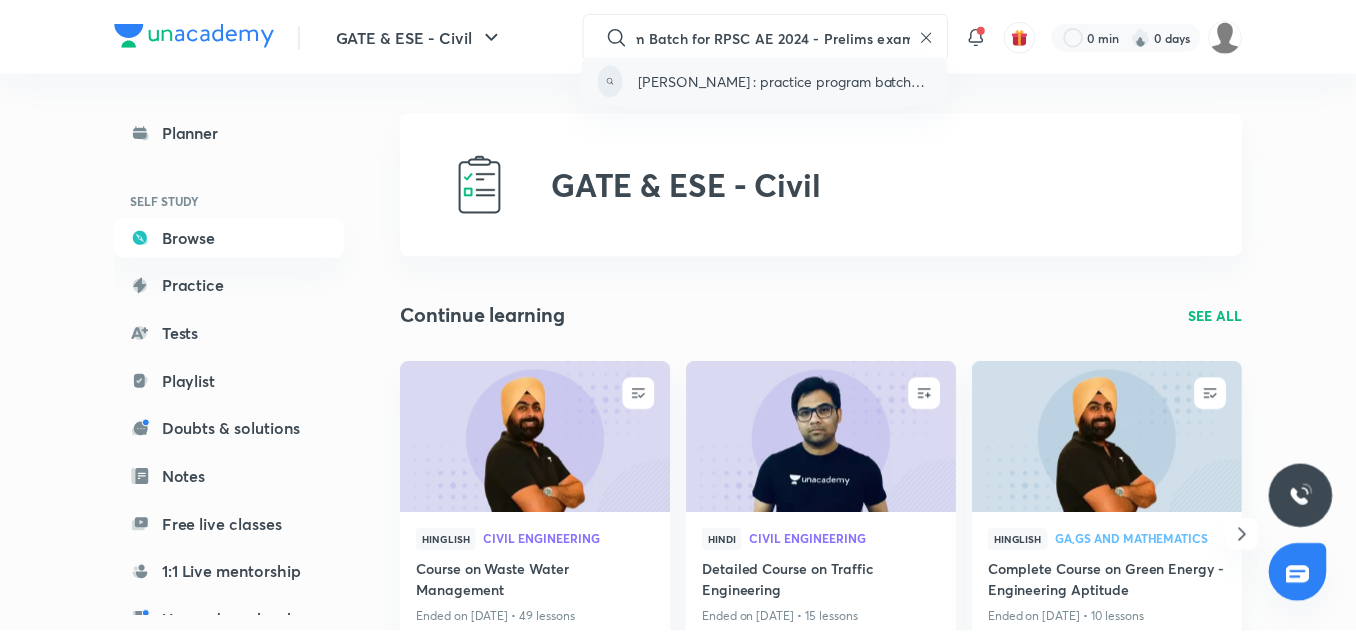 scroll, scrollTop: 0, scrollLeft: 0, axis: both 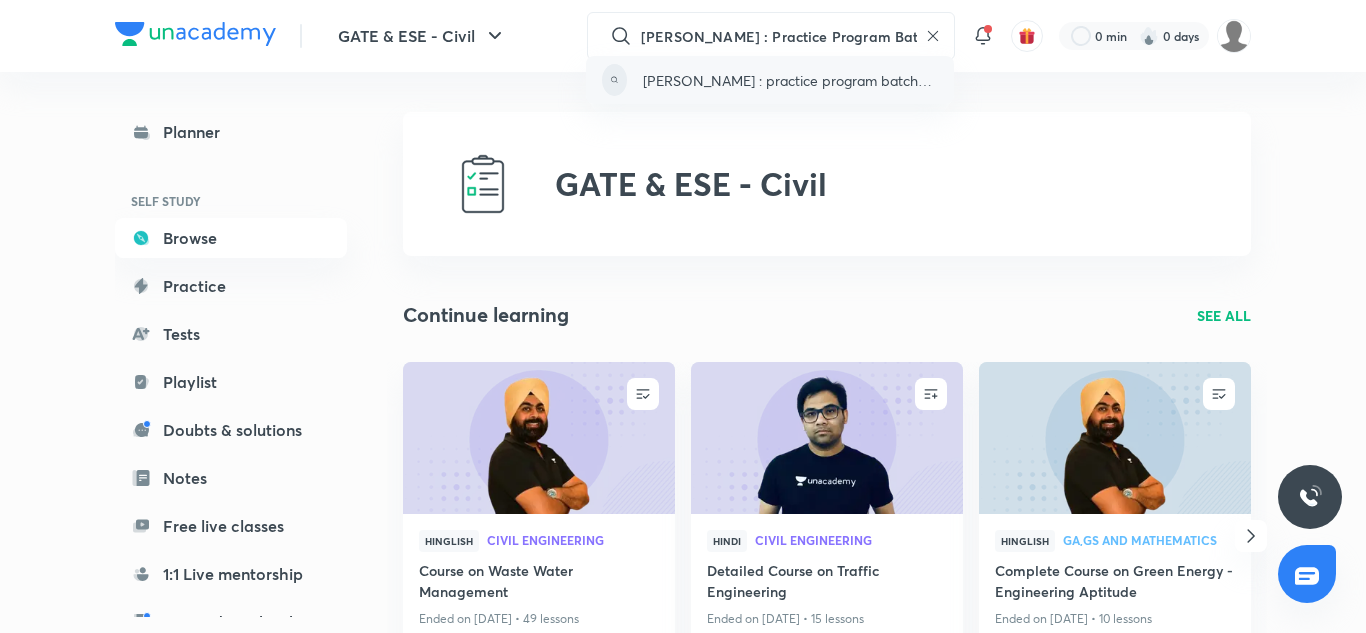 click on "utkarsh : practice program batch for rpsc ae 2024 - prelims examination" at bounding box center [790, 80] 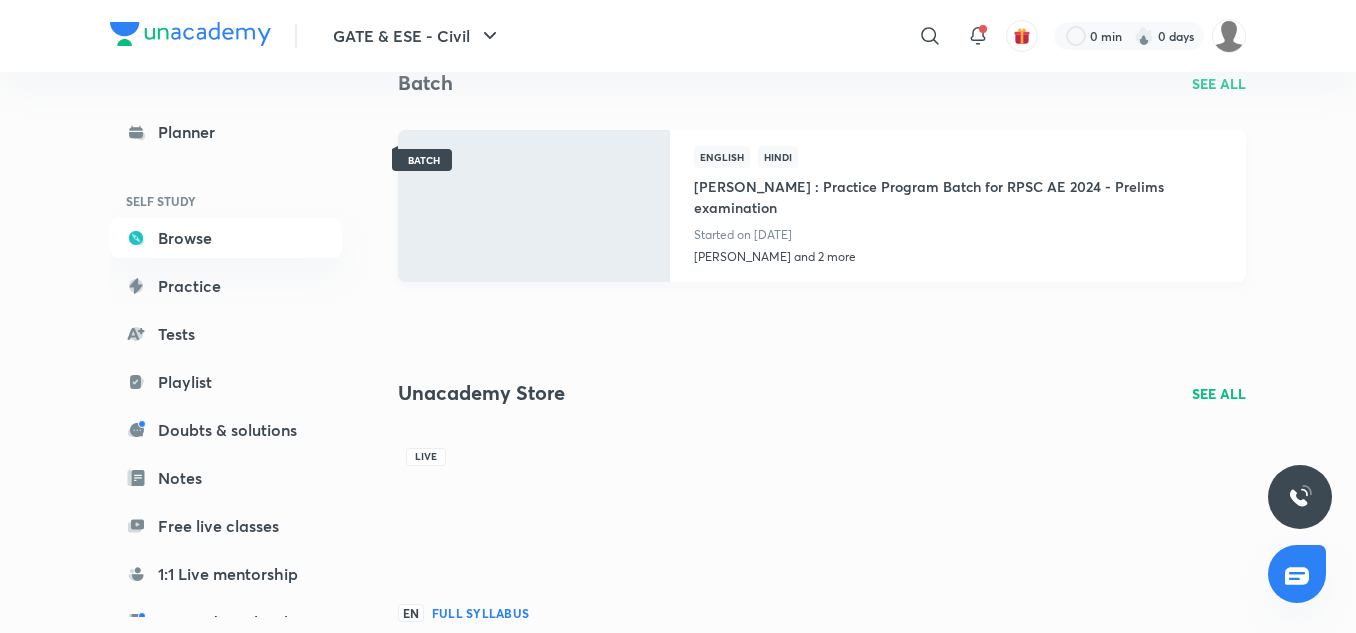 scroll, scrollTop: 487, scrollLeft: 0, axis: vertical 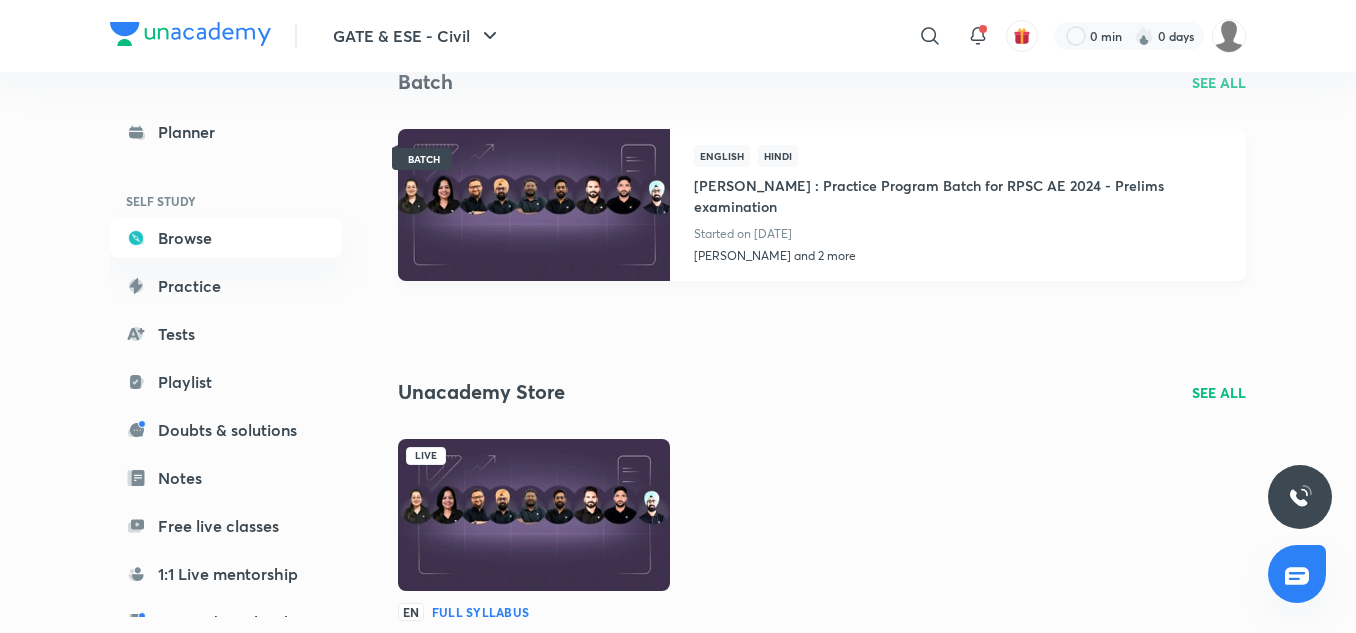click on "Utkarsh : Practice Program Batch for RPSC AE 2024 - Prelims examination" at bounding box center [958, 194] 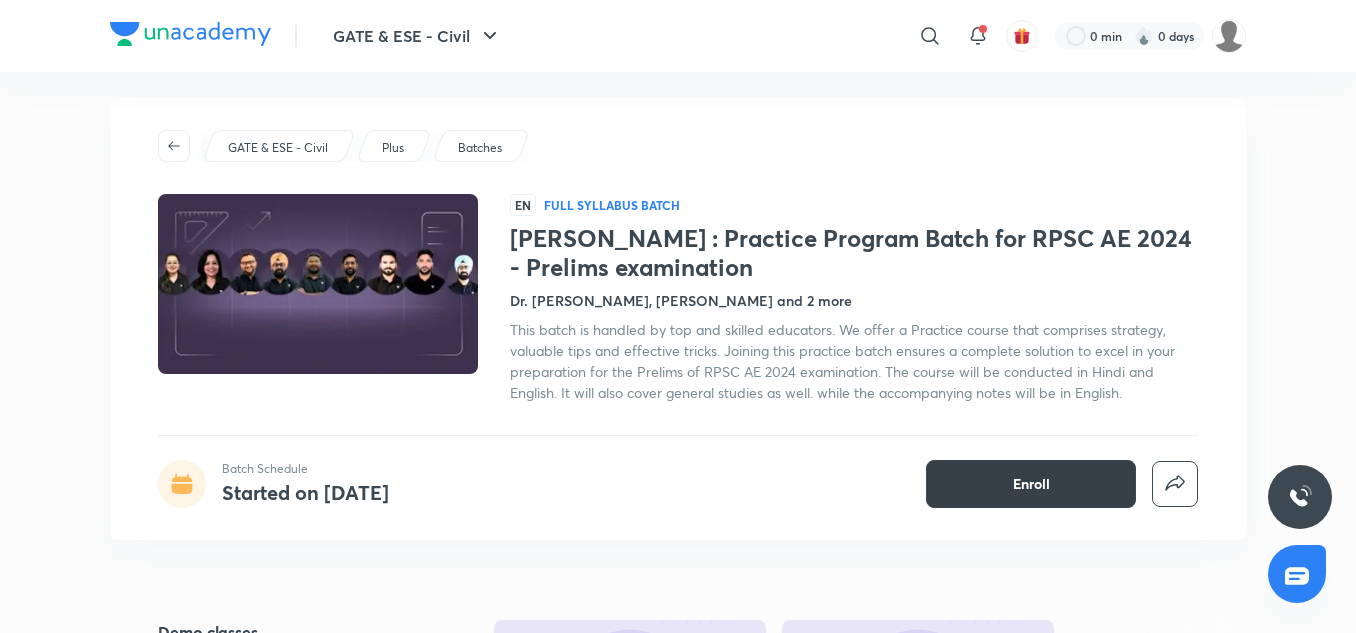 scroll, scrollTop: 13, scrollLeft: 0, axis: vertical 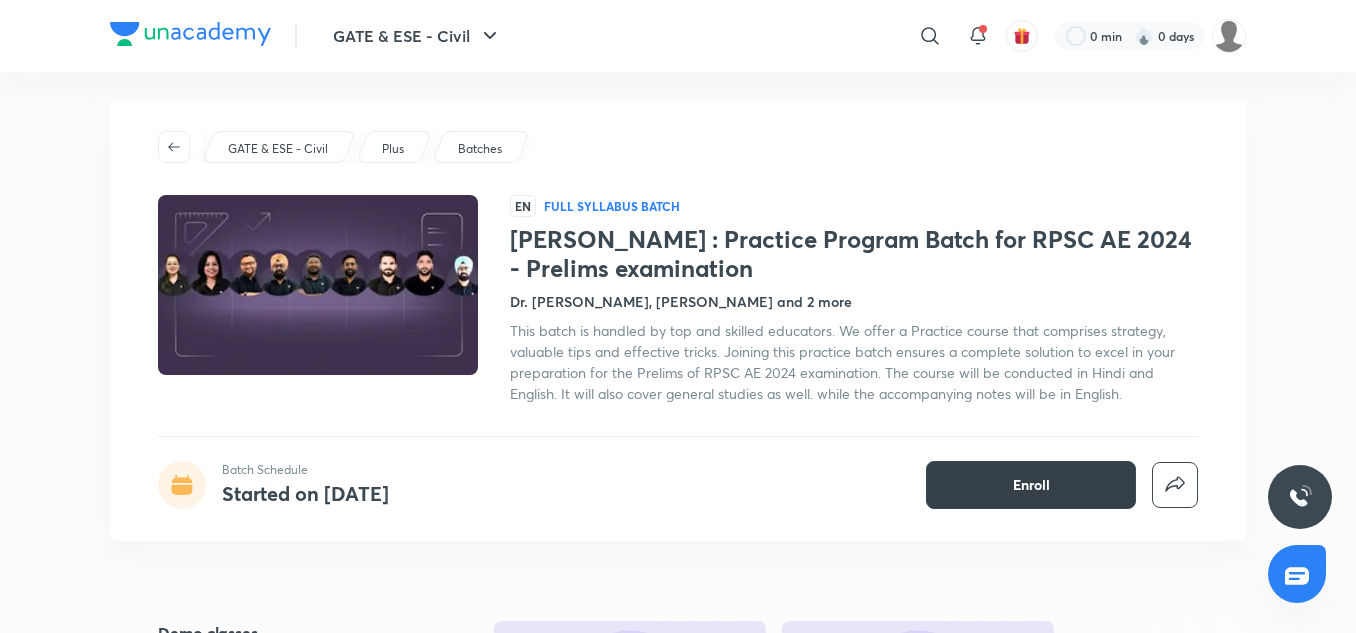 click on "Enroll" at bounding box center [1031, 485] 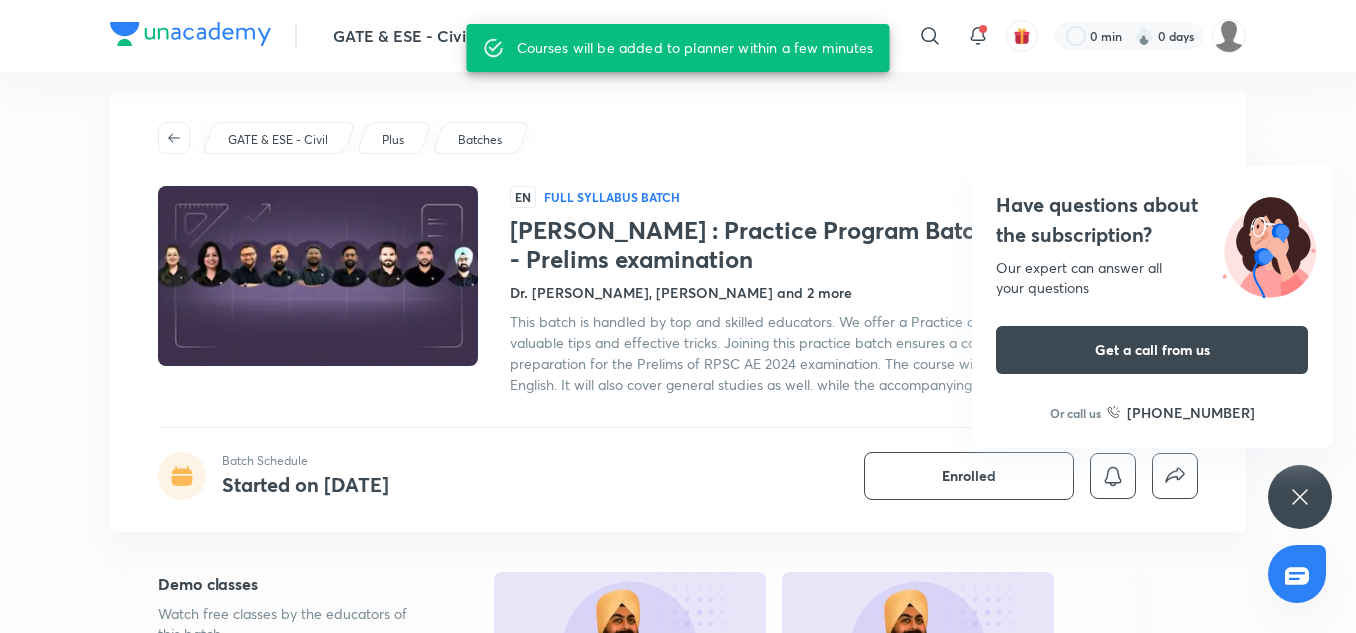 scroll, scrollTop: 0, scrollLeft: 0, axis: both 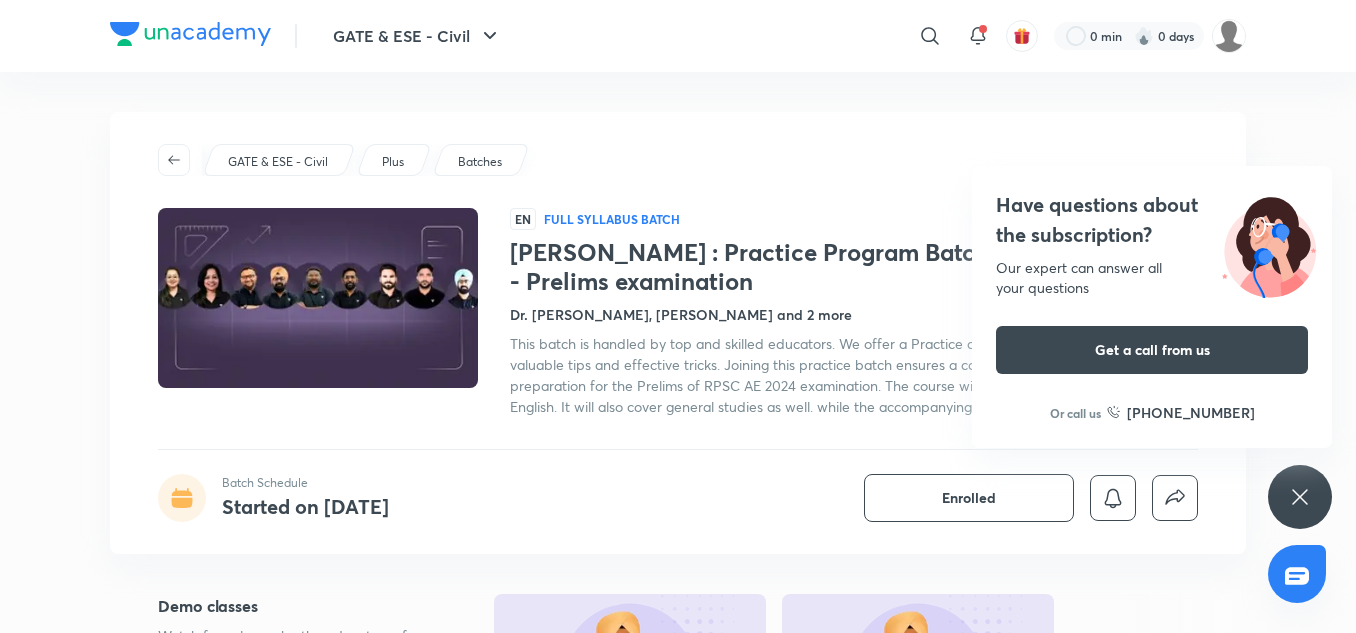 click 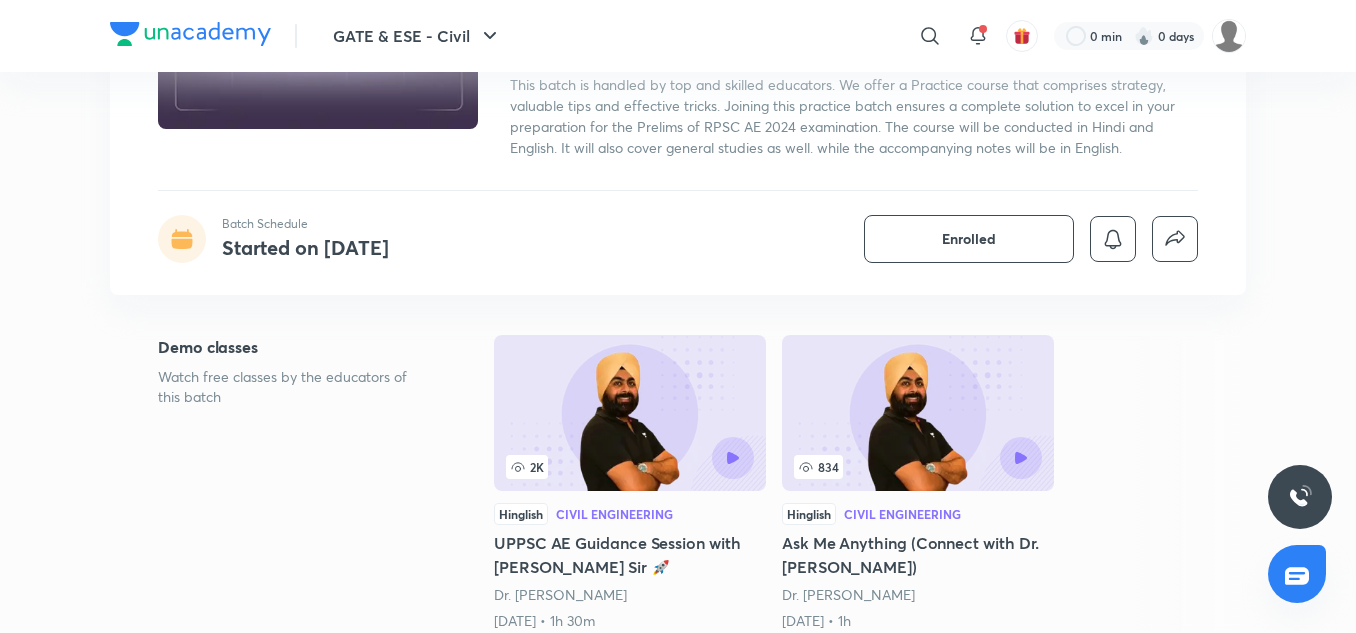 scroll, scrollTop: 0, scrollLeft: 0, axis: both 